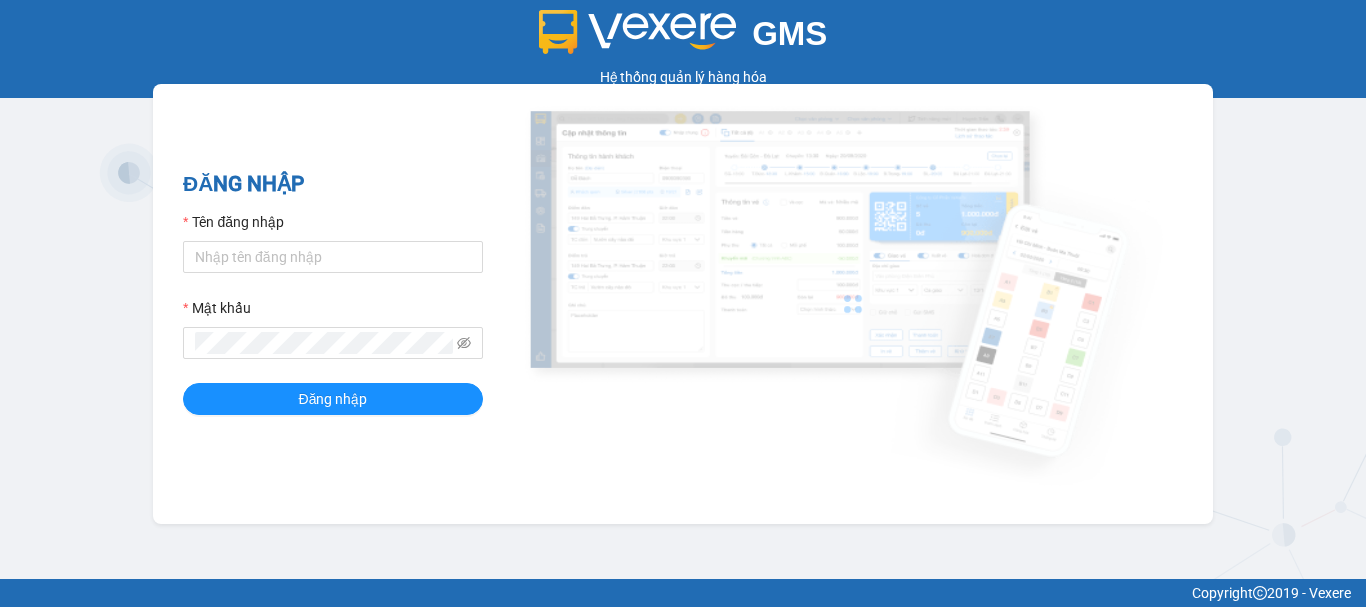 scroll, scrollTop: 0, scrollLeft: 0, axis: both 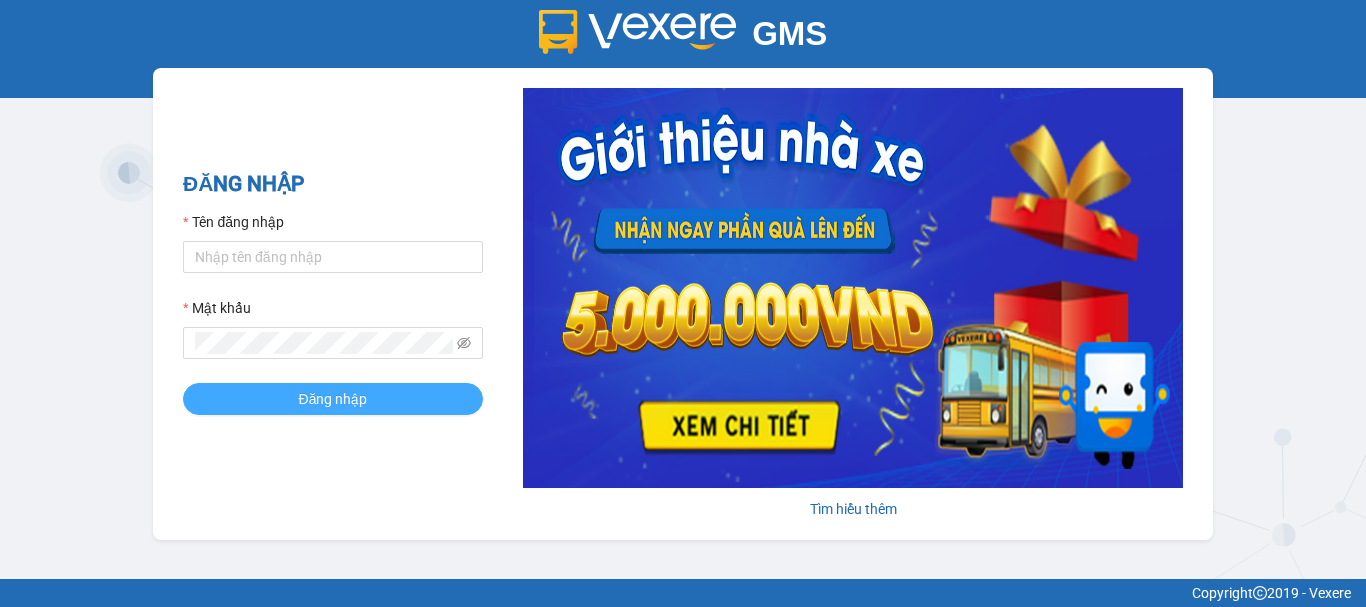 type on "[CODE]" 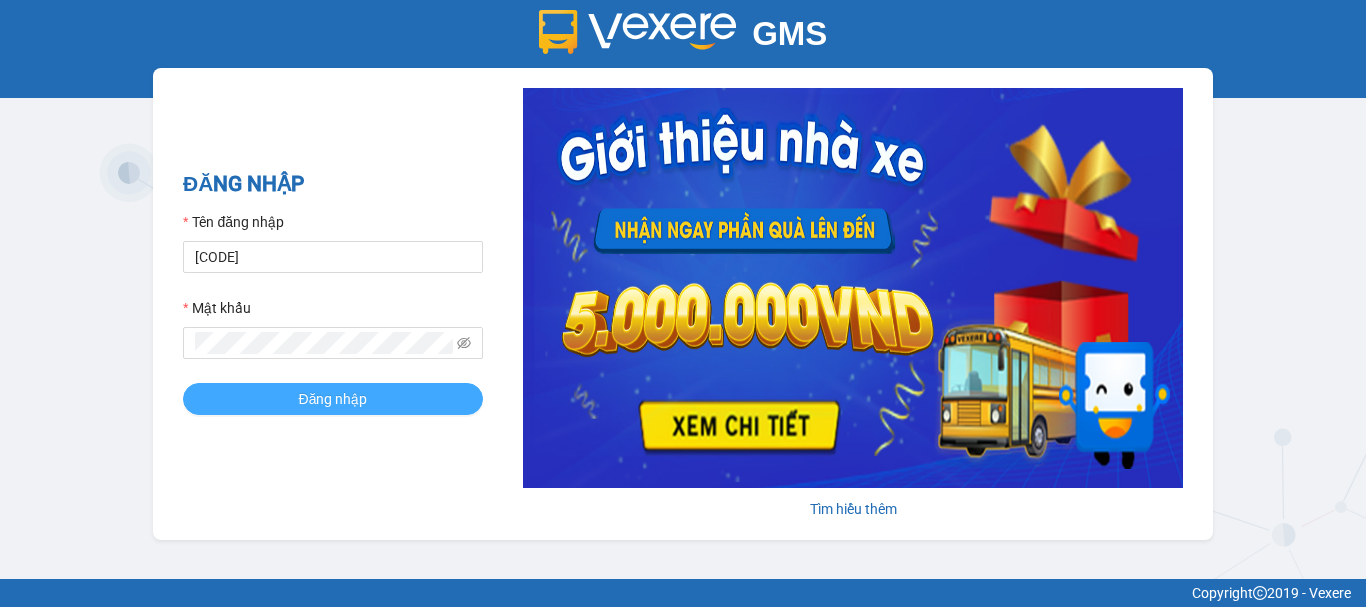 click on "Đăng nhập" at bounding box center [333, 399] 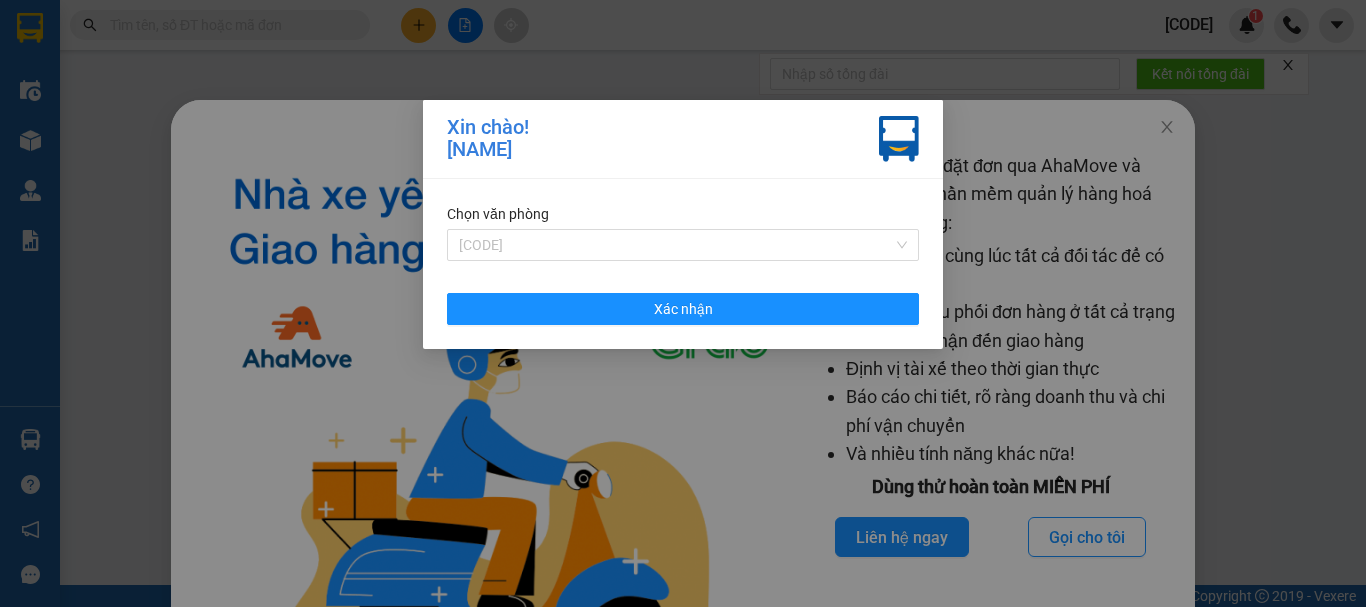 click on "[CODE]" at bounding box center (683, 245) 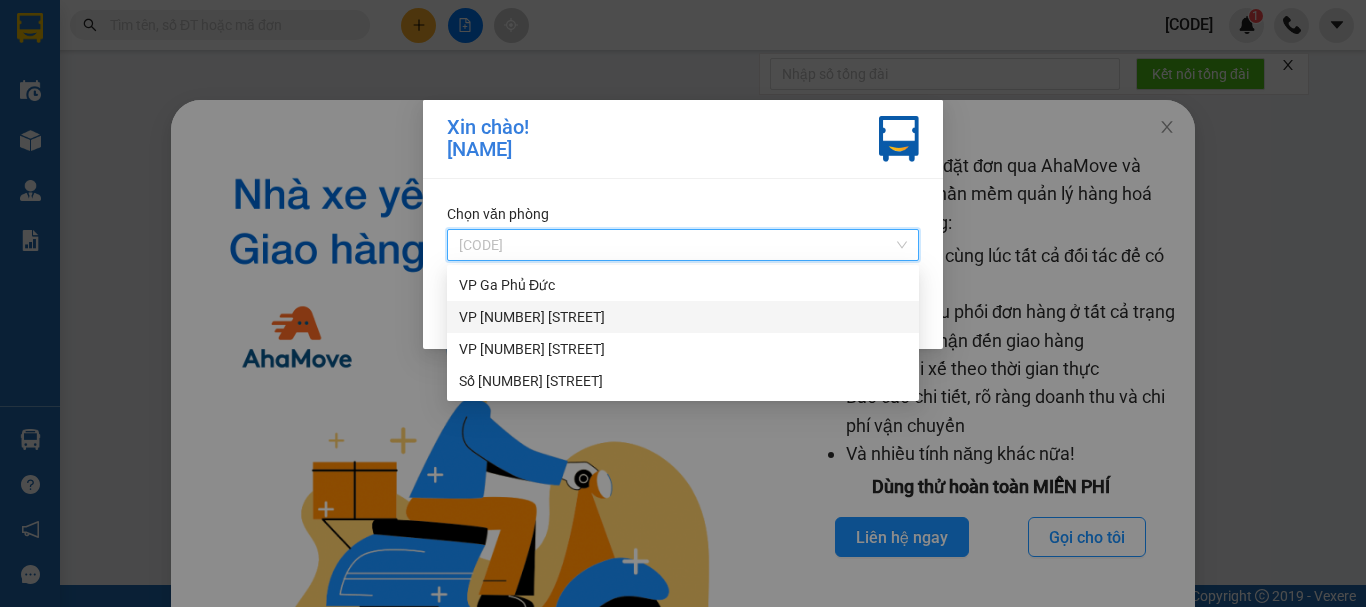click on "VP [NUMBER] [STREET]" at bounding box center (683, 317) 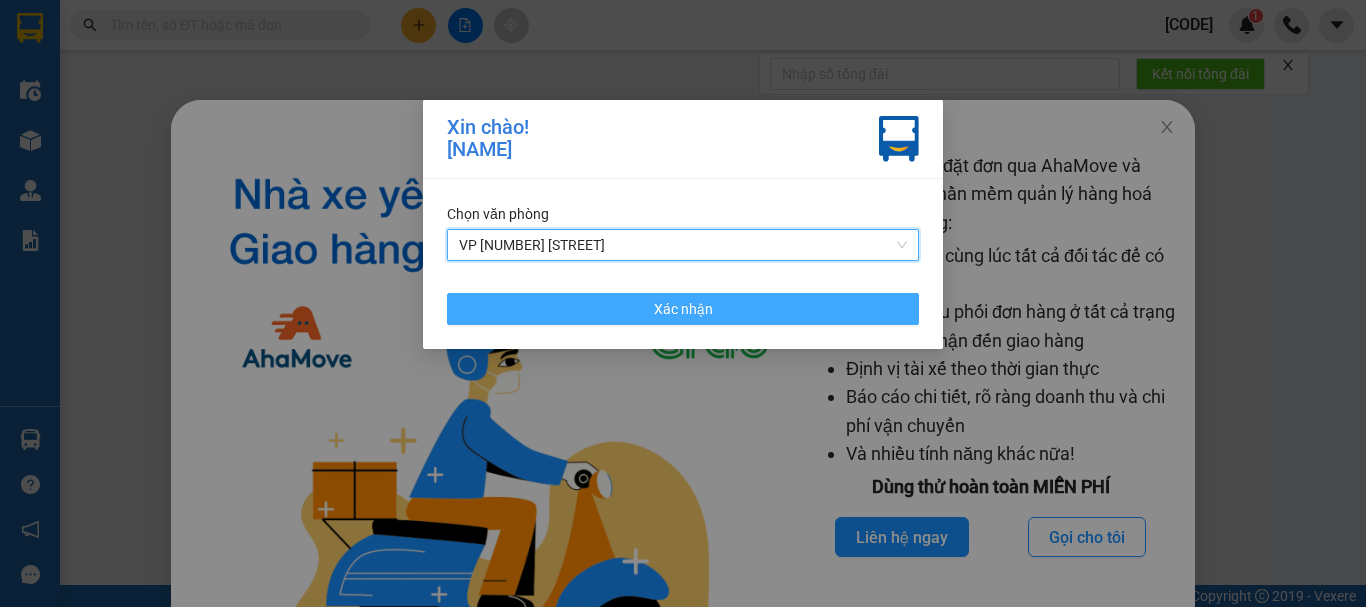 click on "Xác nhận" at bounding box center [683, 309] 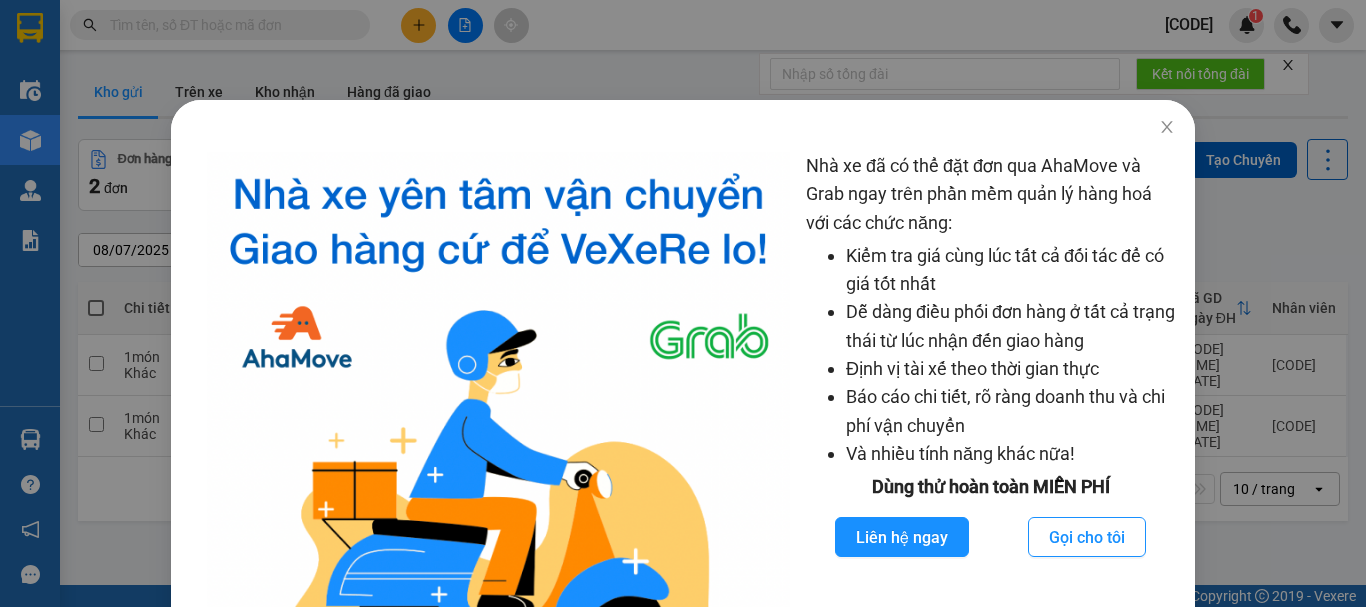 click at bounding box center (1167, 127) 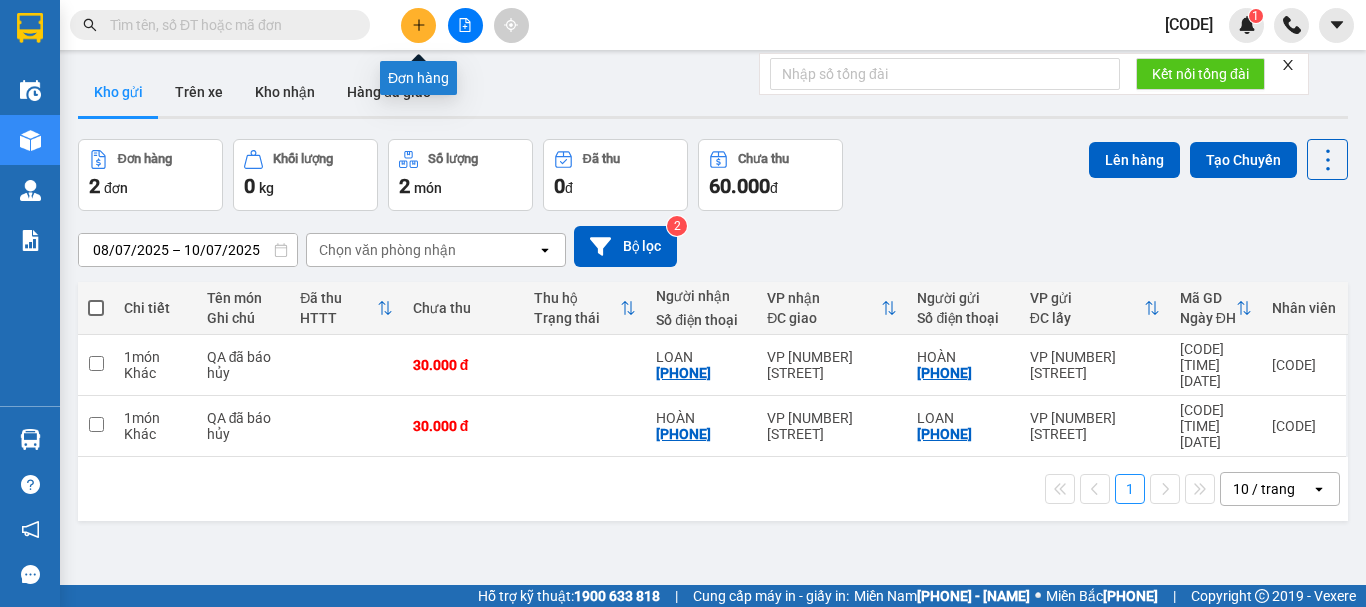 click at bounding box center [419, 25] 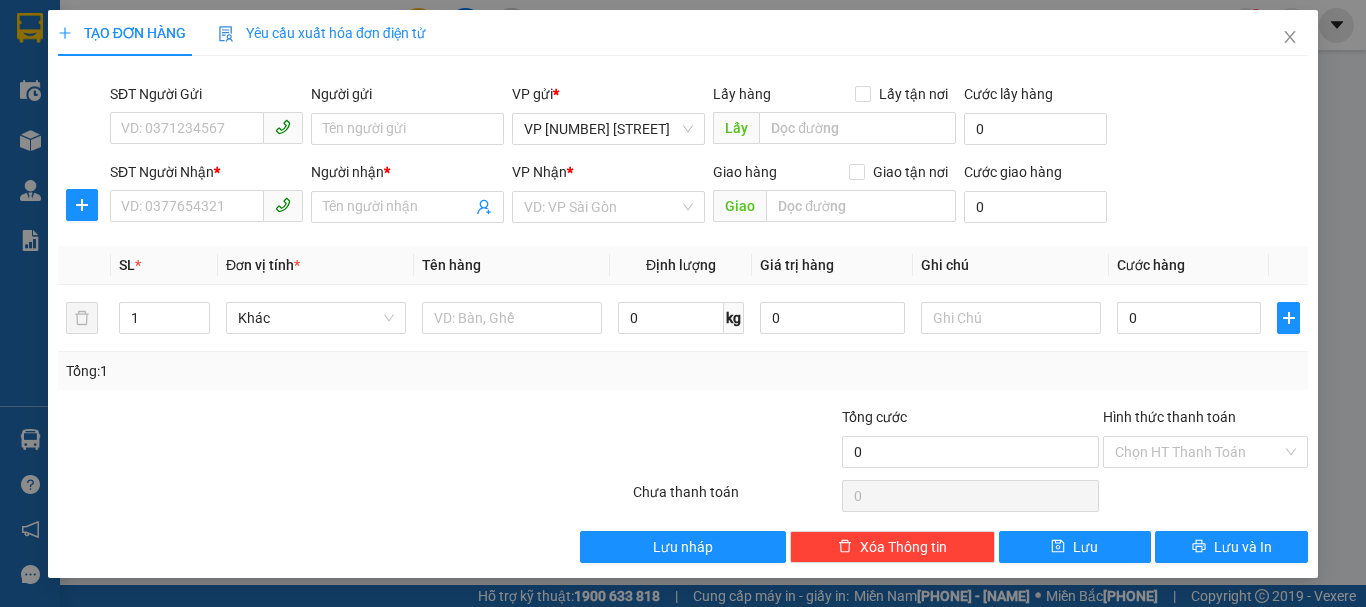 click on "SĐT Người Gửi" at bounding box center (187, 128) 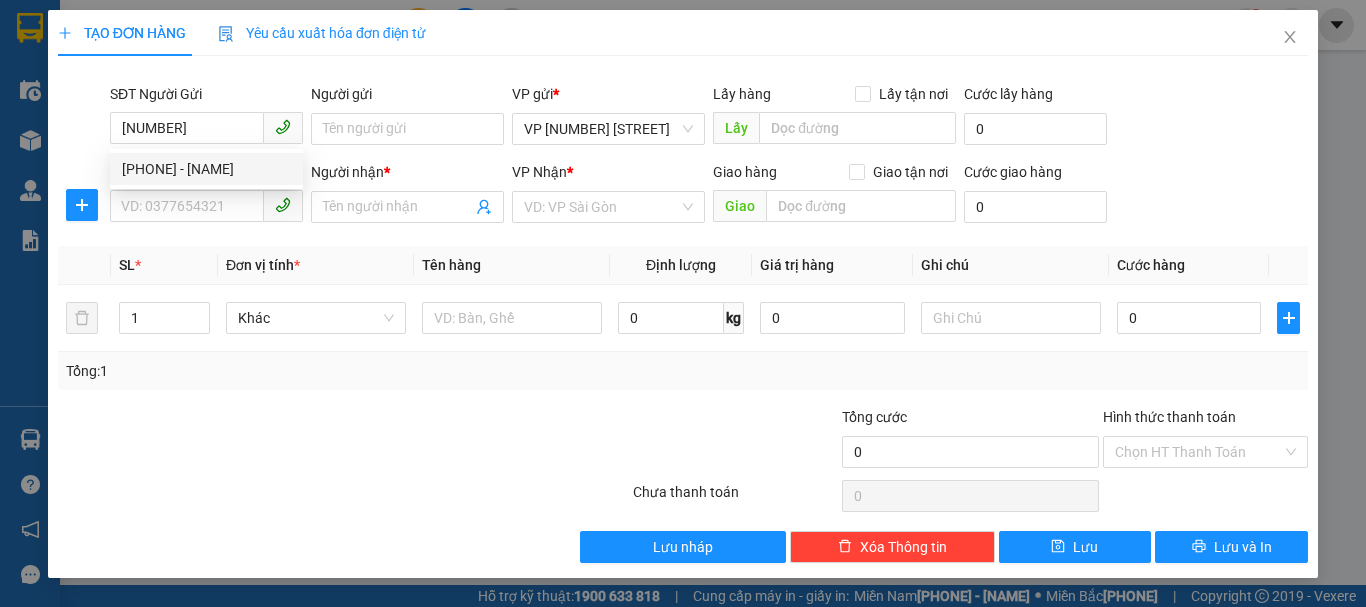 click on "[PHONE] - [NAME]" at bounding box center (206, 169) 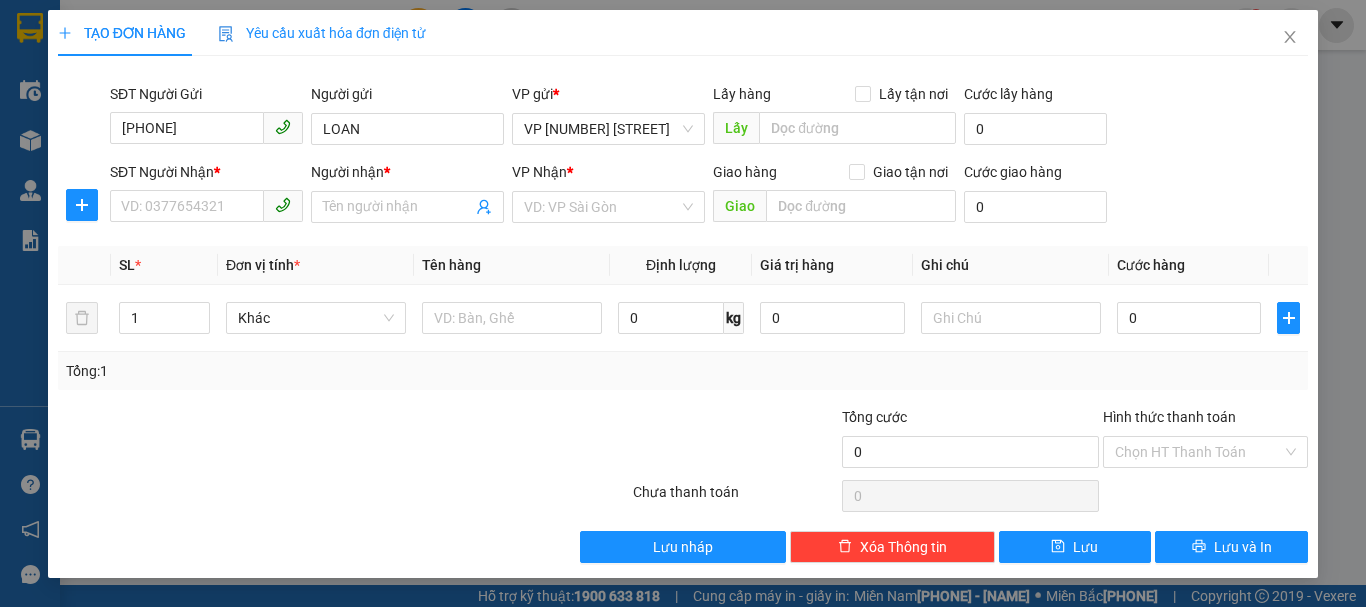 type on "[PHONE]" 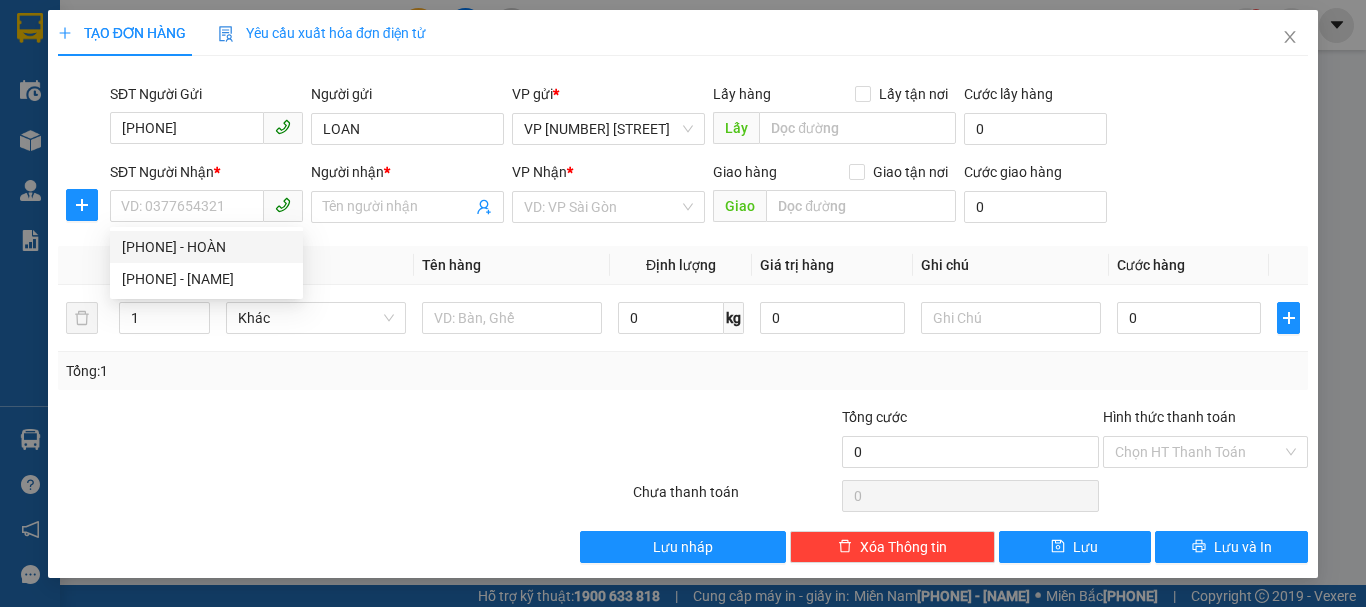 click on "[PHONE] - HOÀN" at bounding box center (0, 0) 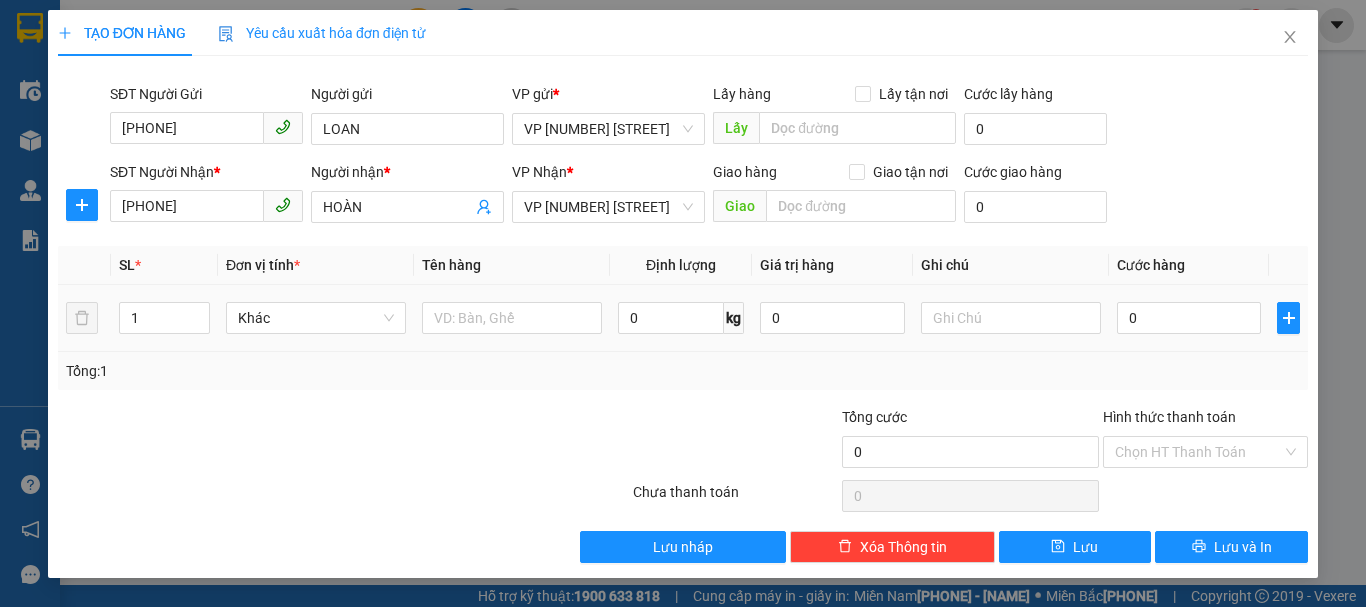 click at bounding box center (512, 318) 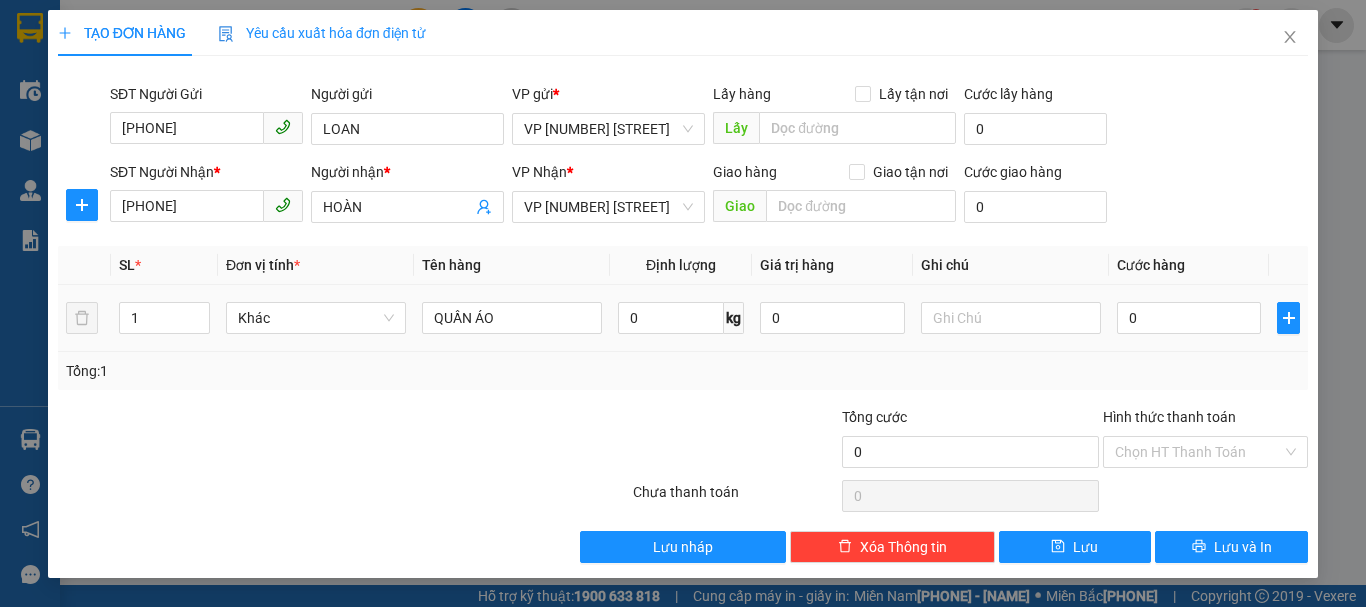 type on "QUẦN ÁO" 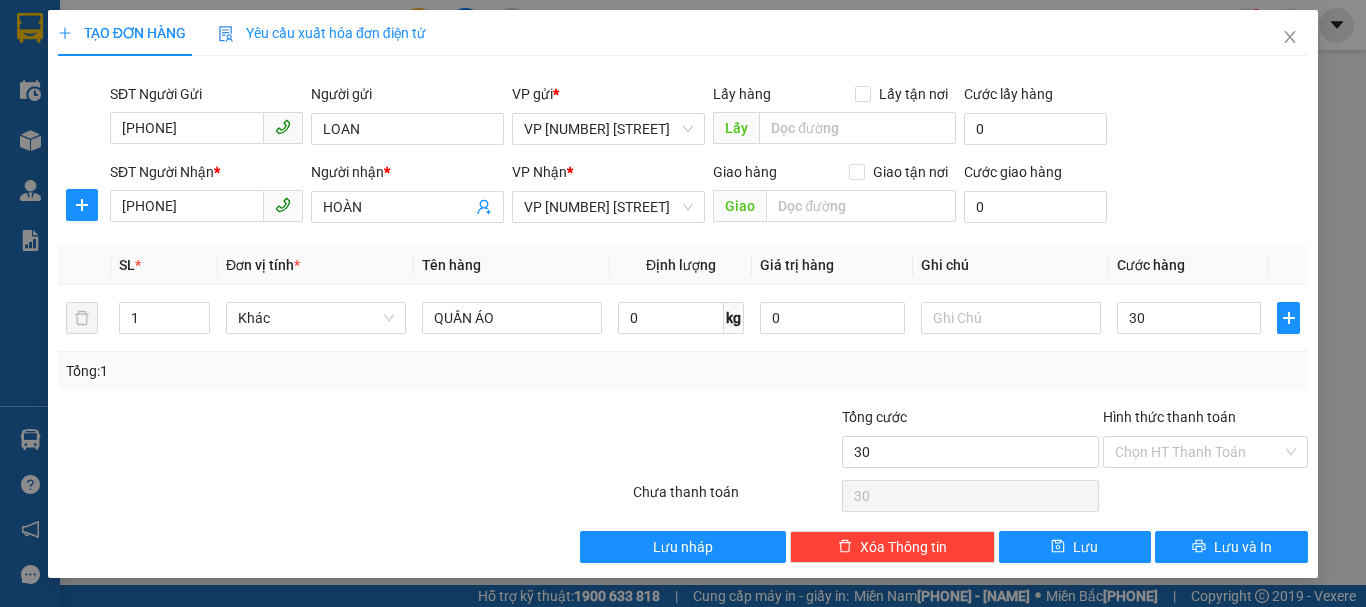 type on "30" 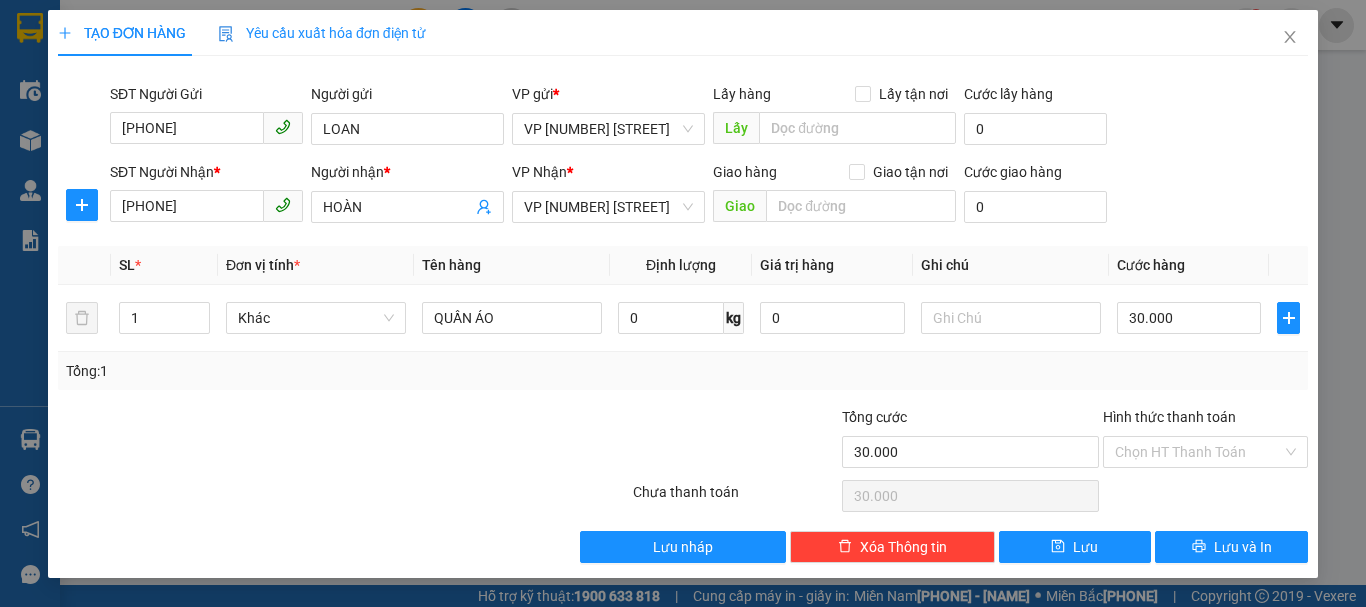 click on "Hình thức thanh toán" at bounding box center (1198, 452) 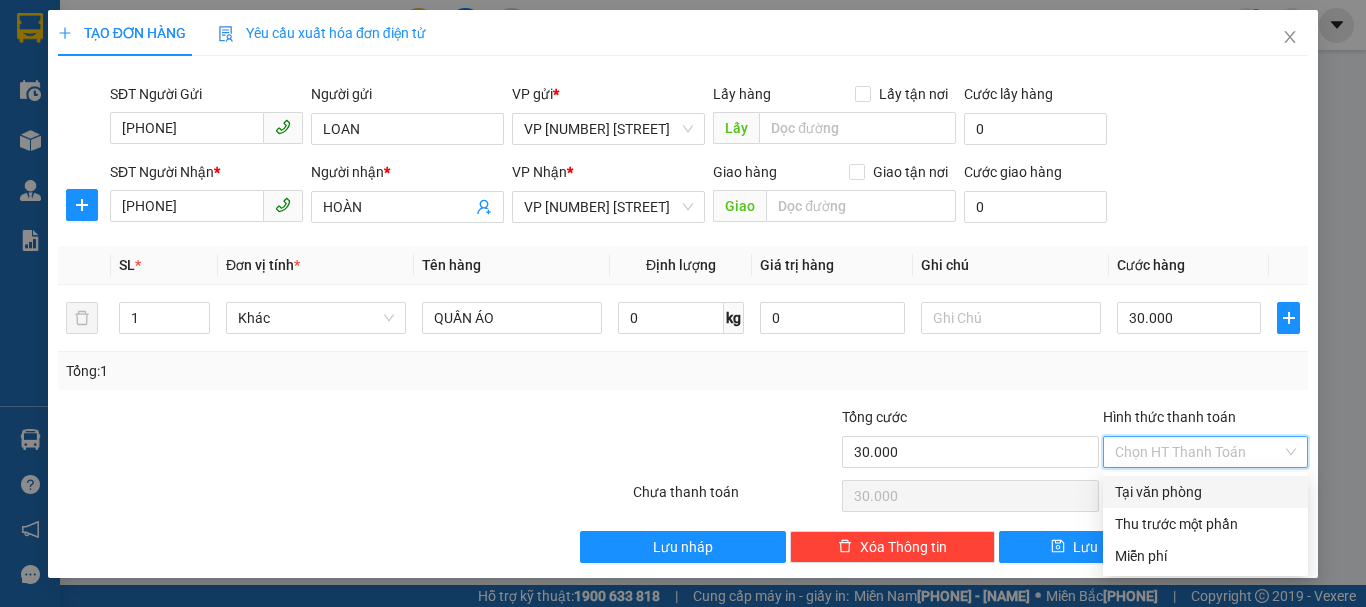 click on "Tại văn phòng" at bounding box center [1205, 492] 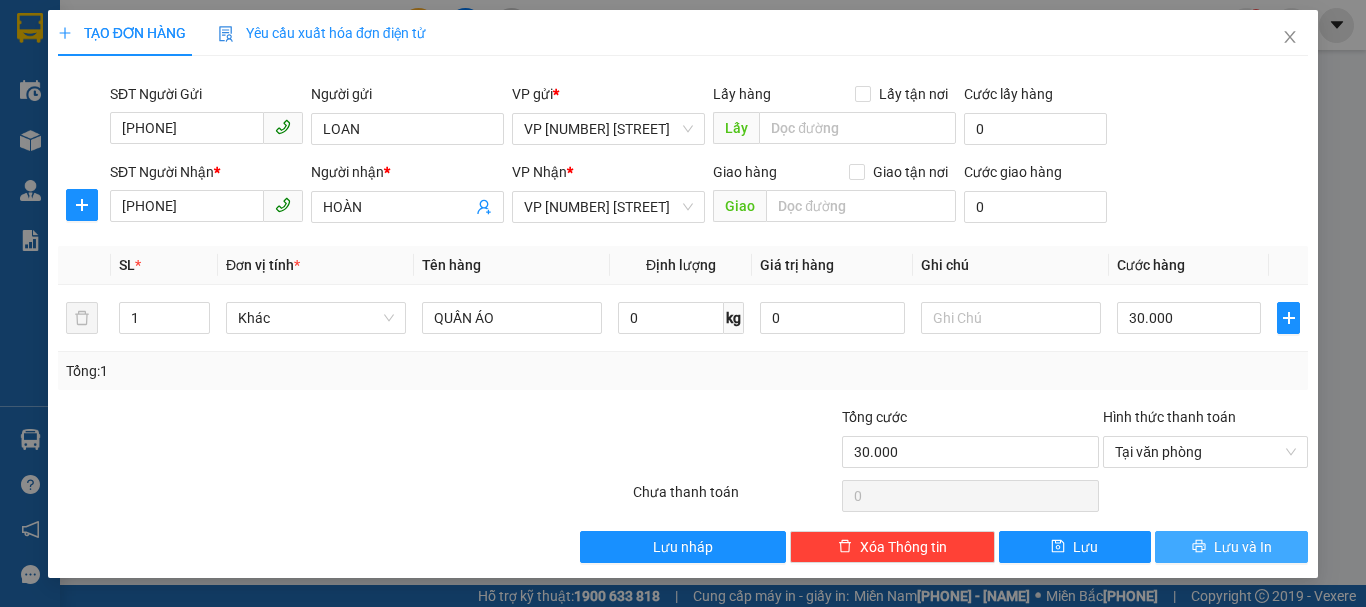 click on "Lưu và In" at bounding box center (1243, 547) 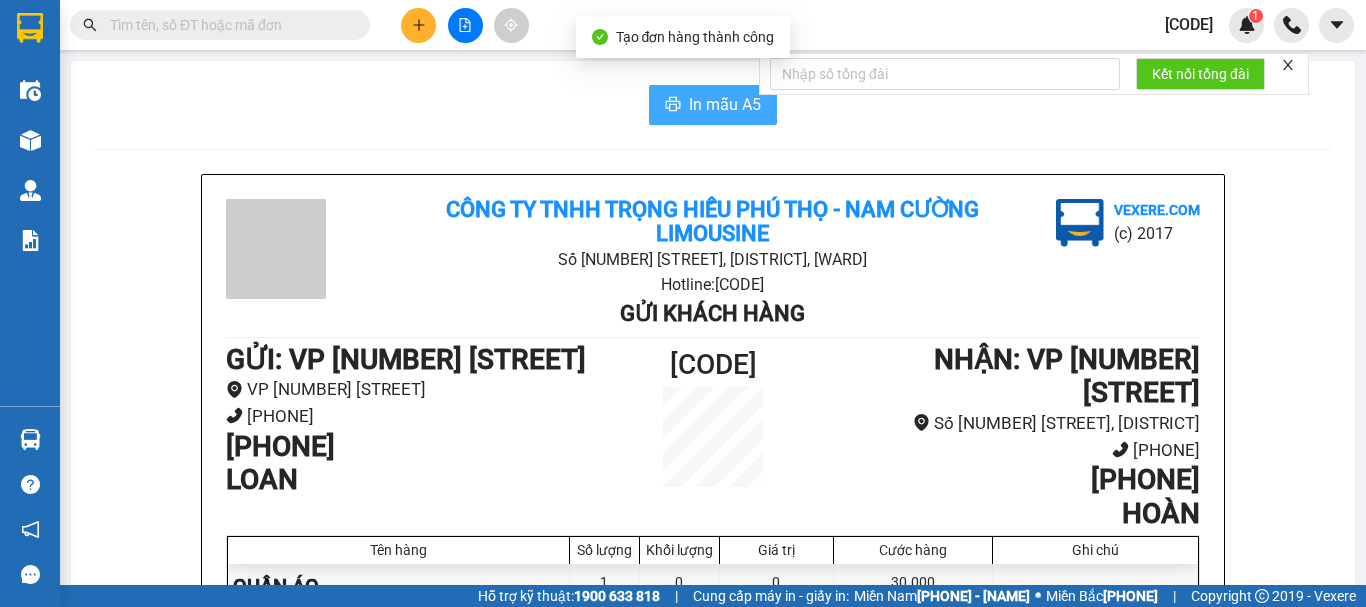 click on "In mẫu A5" at bounding box center [725, 104] 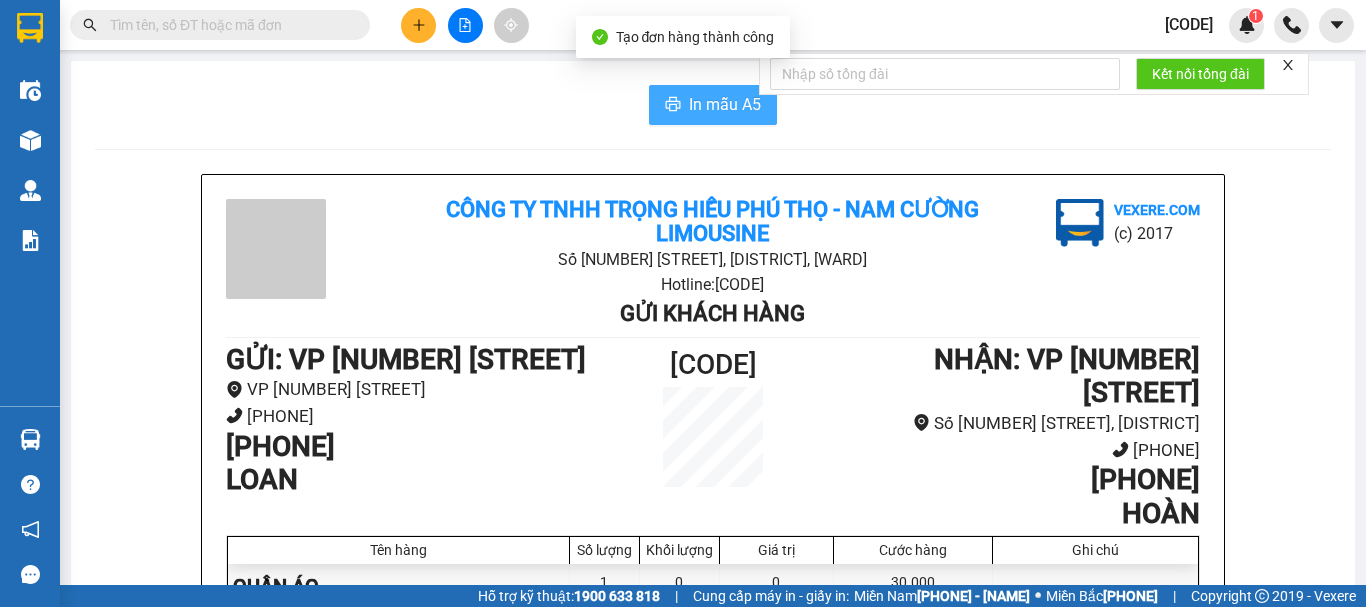 scroll, scrollTop: 0, scrollLeft: 0, axis: both 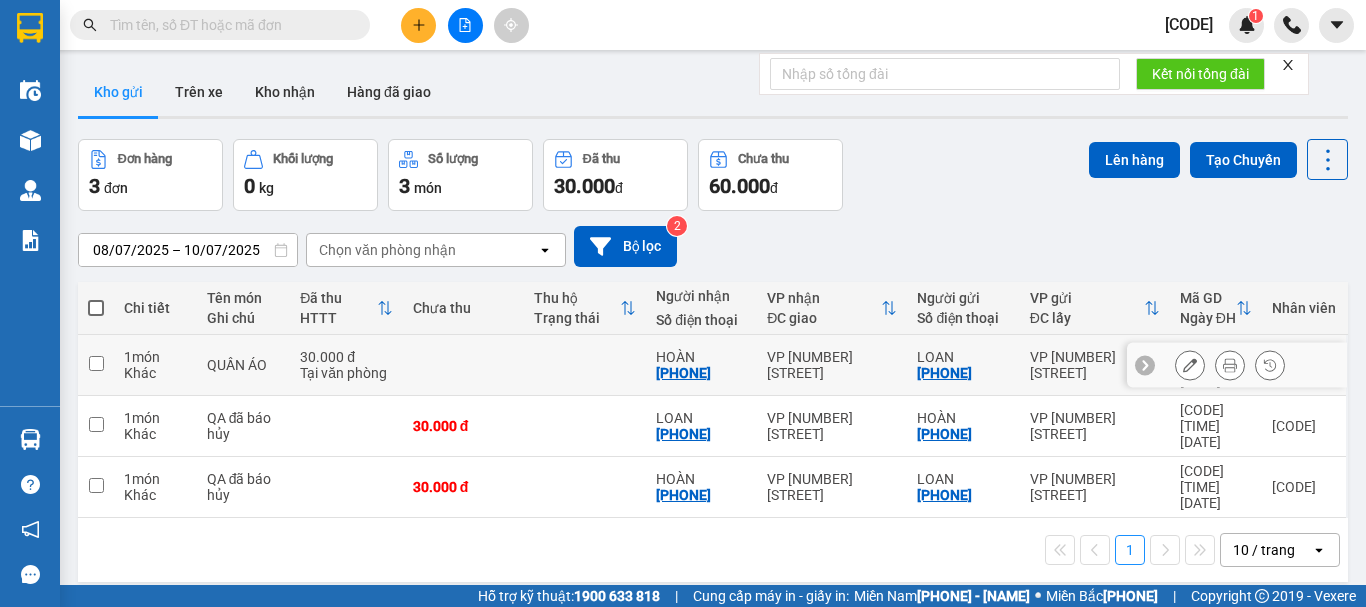 click at bounding box center (1230, 365) 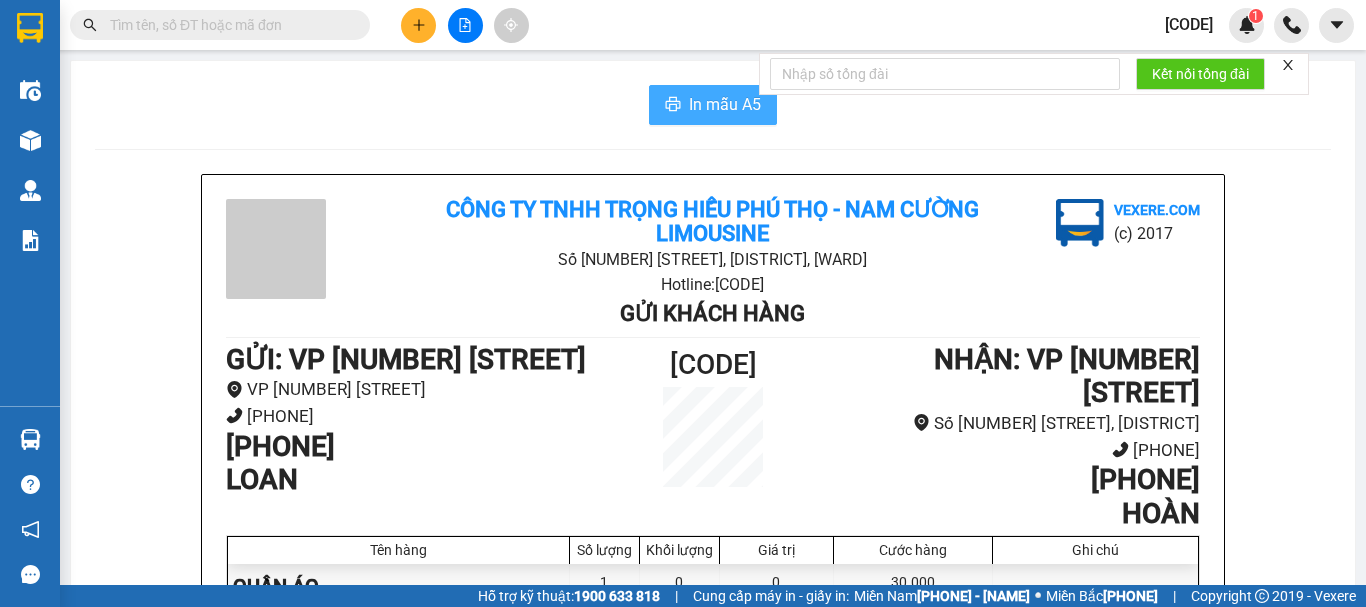 click on "In mẫu A5" at bounding box center [725, 104] 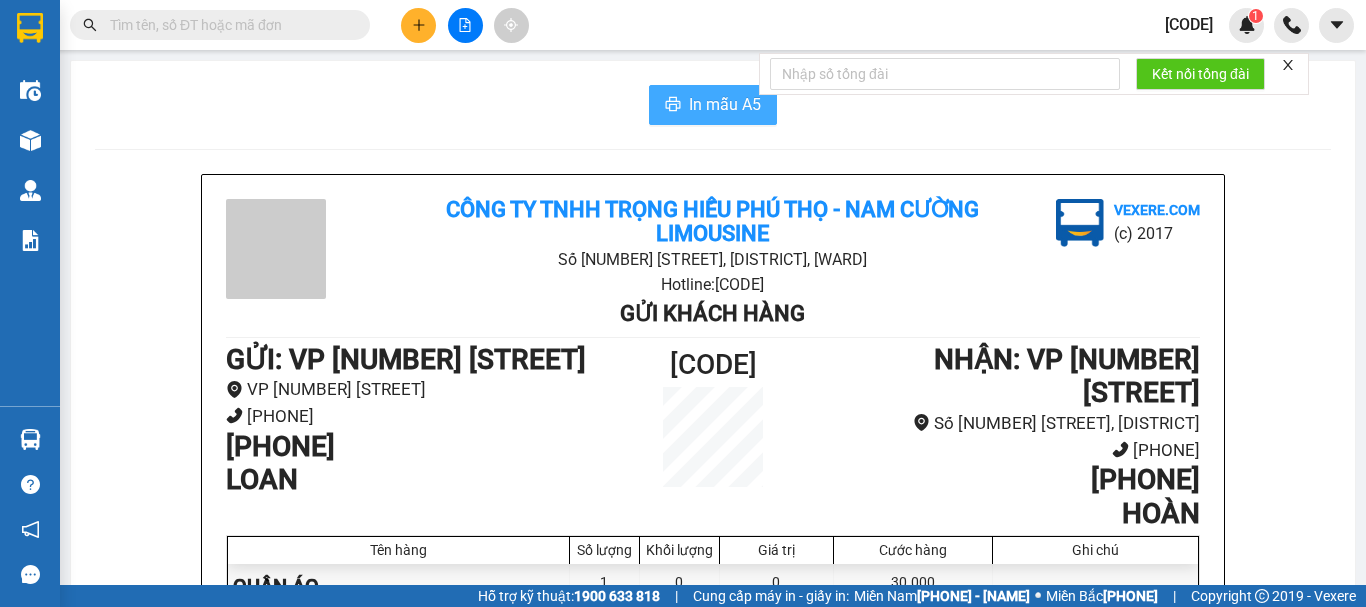 scroll, scrollTop: 0, scrollLeft: 0, axis: both 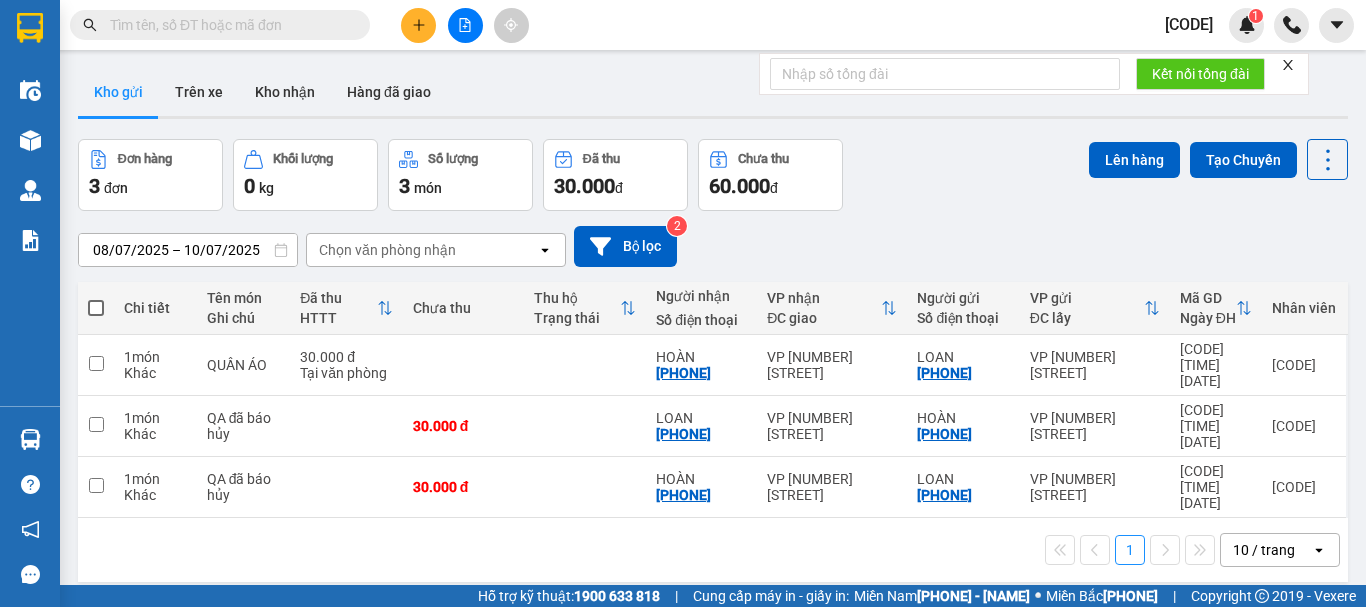 click on "Đơn hàng 3 đơn Khối lượng 0 kg Số lượng 3 món Đã thu 30.000 đ Chưa thu 60.000 đ Lên hàng Tạo Chuyến" at bounding box center [713, 175] 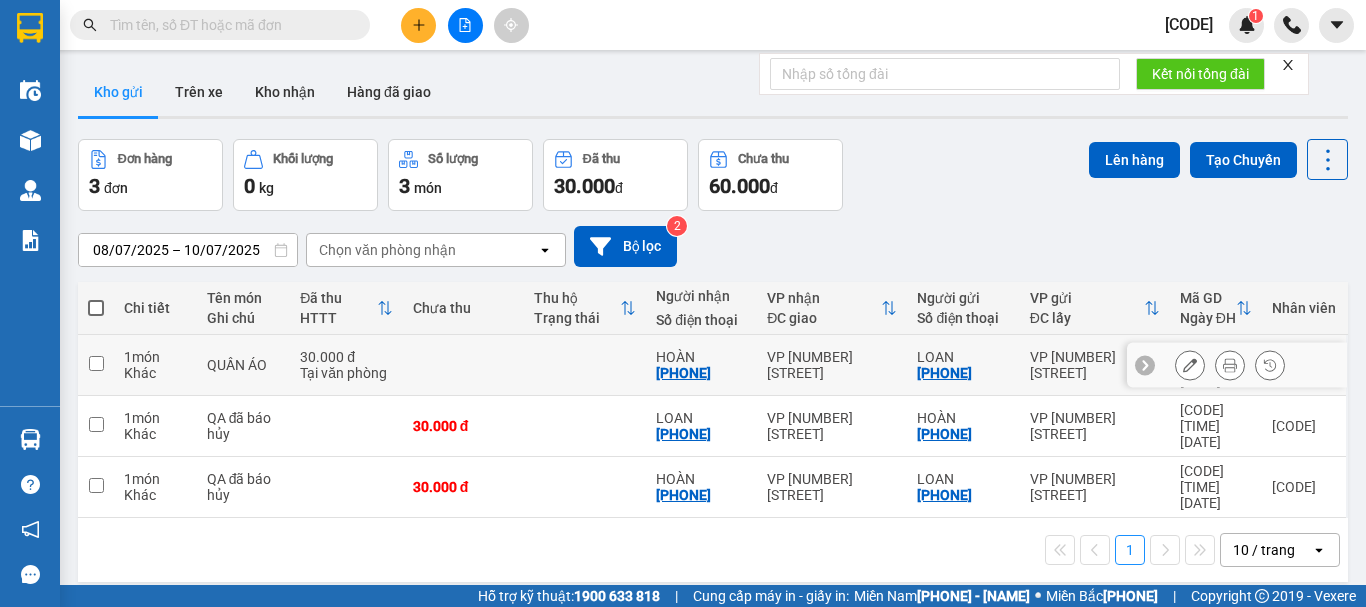 click at bounding box center (1230, 365) 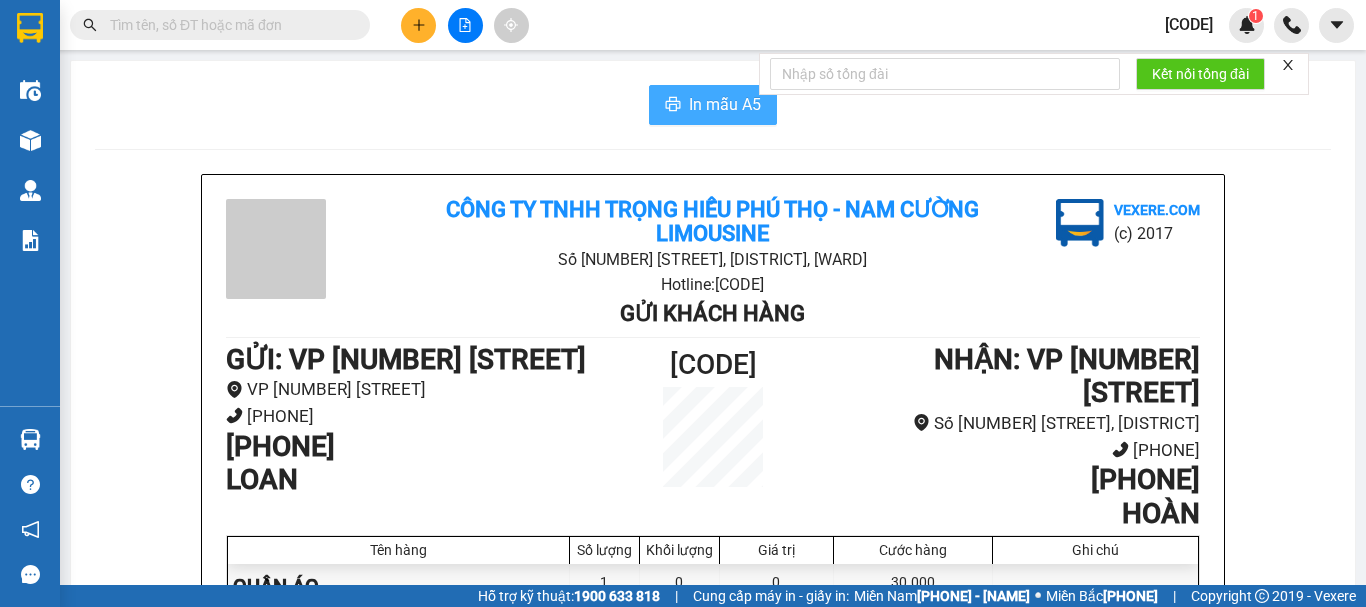 click on "In mẫu A5" at bounding box center [725, 104] 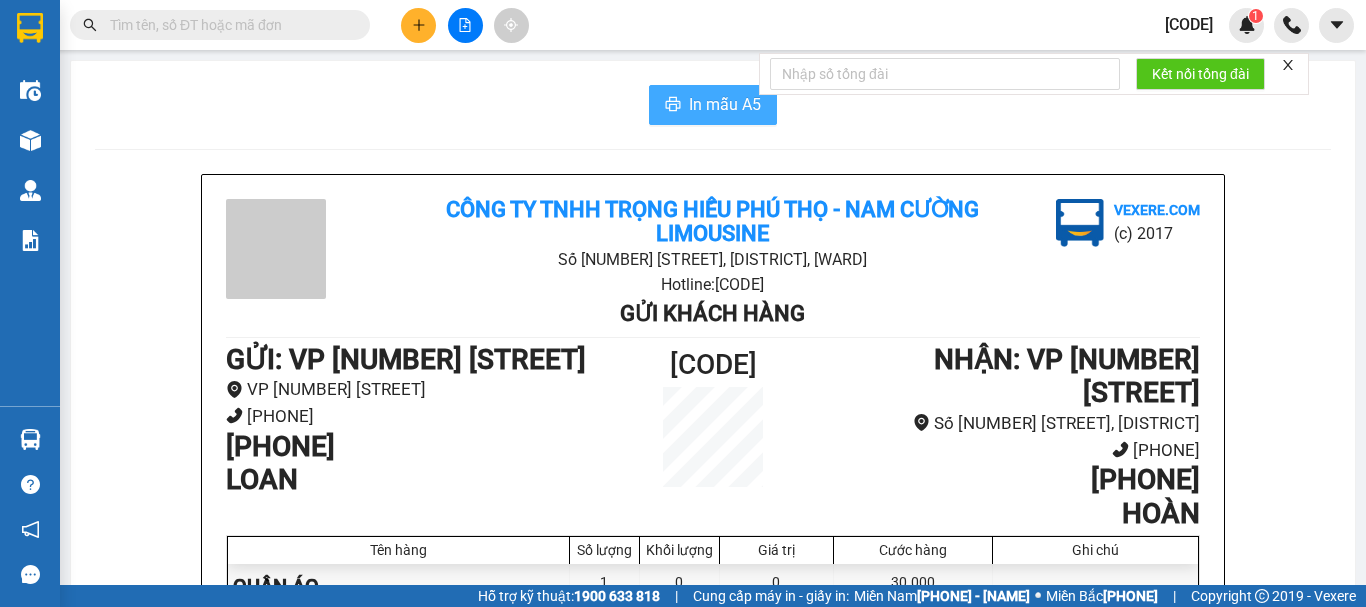 scroll, scrollTop: 0, scrollLeft: 0, axis: both 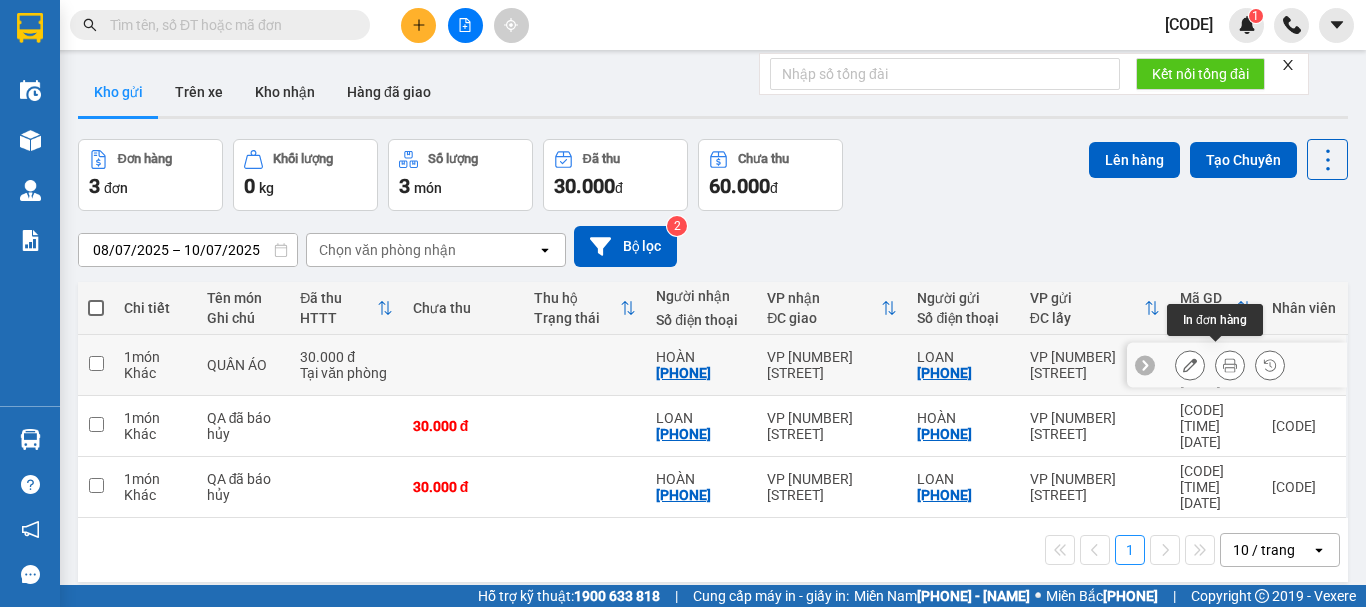 click at bounding box center [1230, 365] 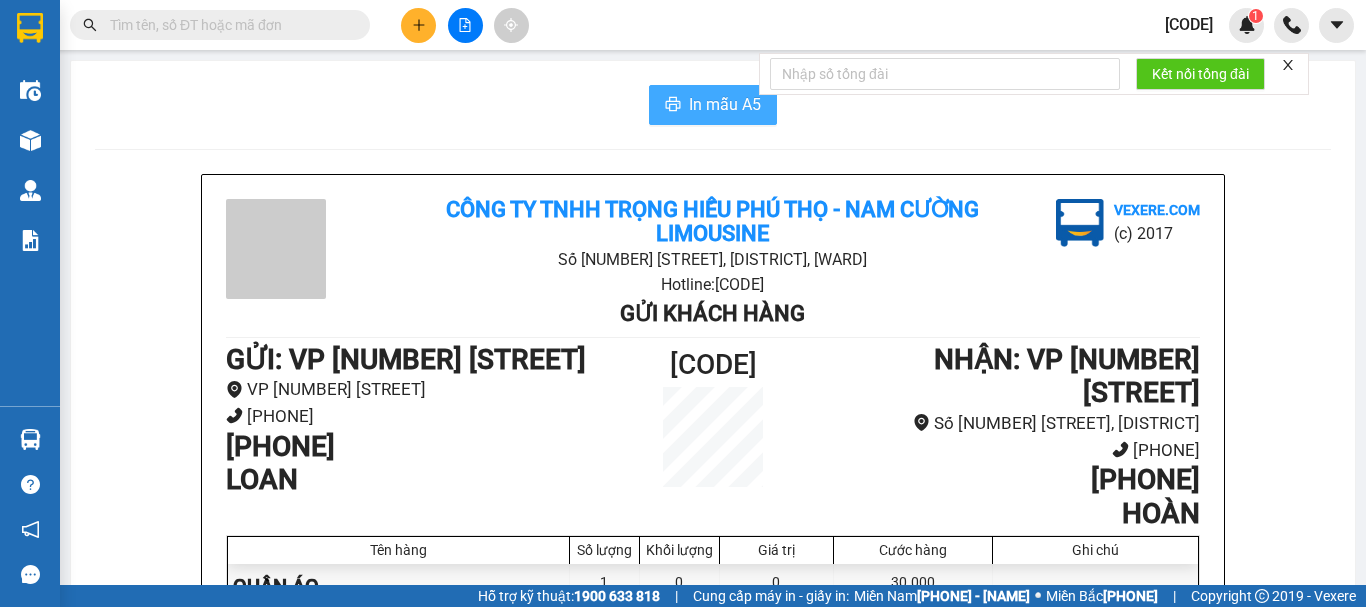 click on "In mẫu A5" at bounding box center (725, 104) 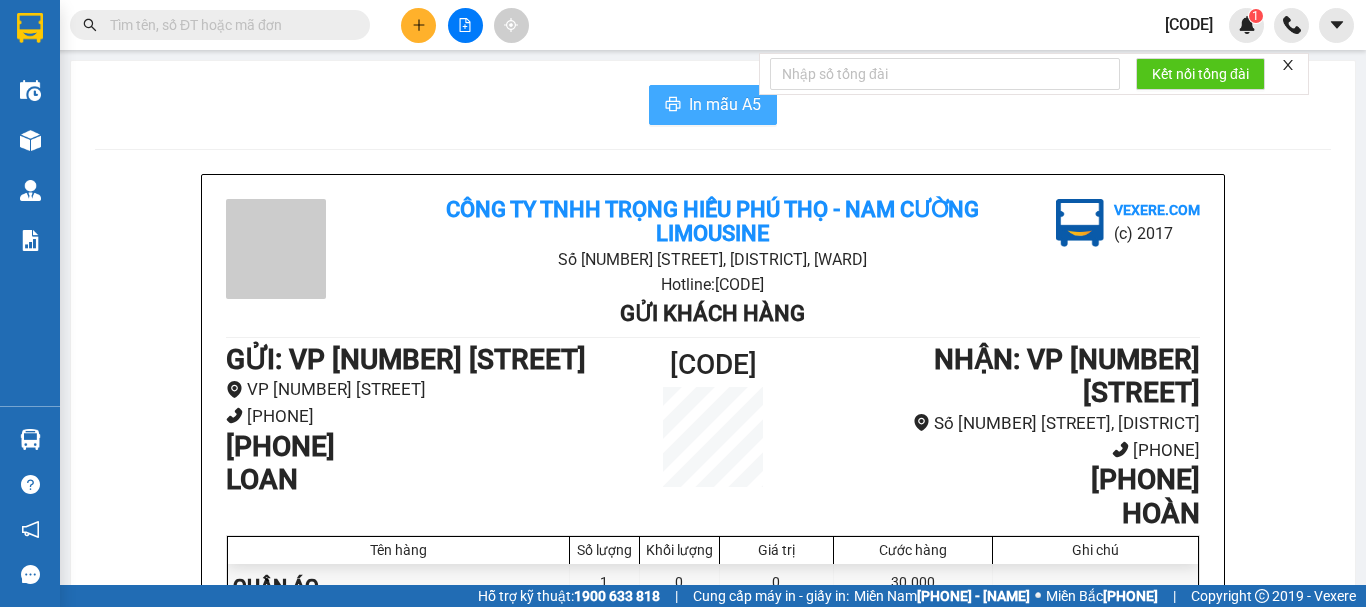 scroll, scrollTop: 0, scrollLeft: 0, axis: both 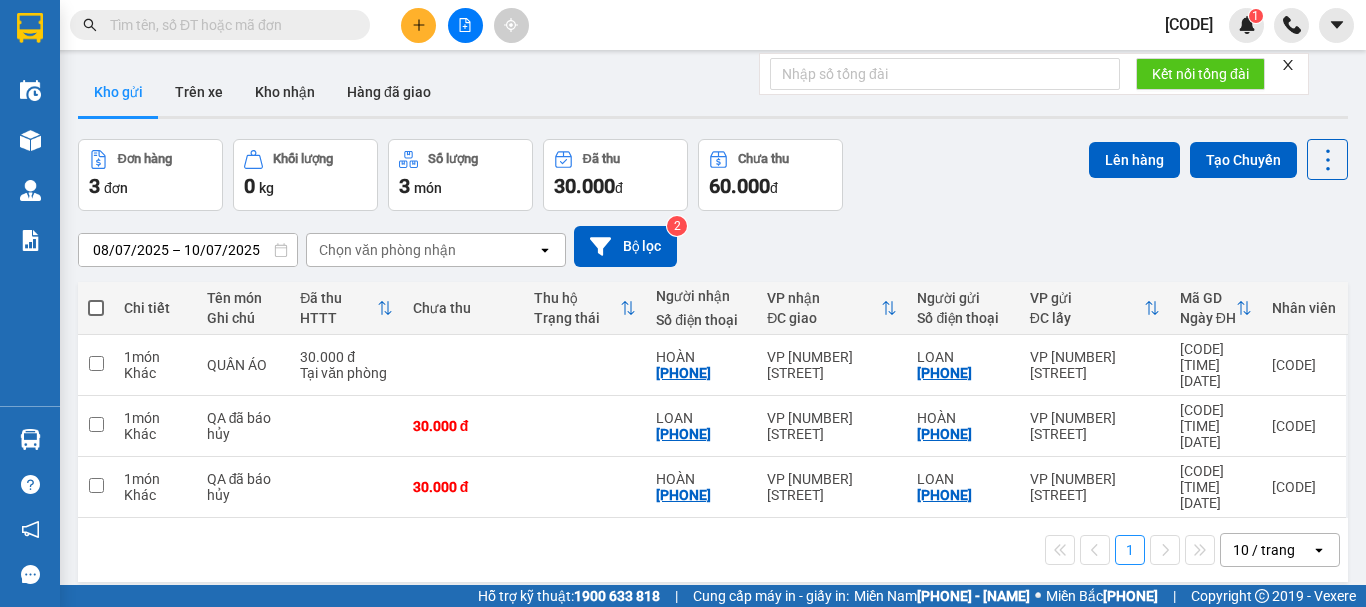 click on "Đơn hàng 3 đơn Khối lượng 0 kg Số lượng 3 món Đã thu 30.000 đ Chưa thu 60.000 đ Lên hàng Tạo Chuyến" at bounding box center (713, 175) 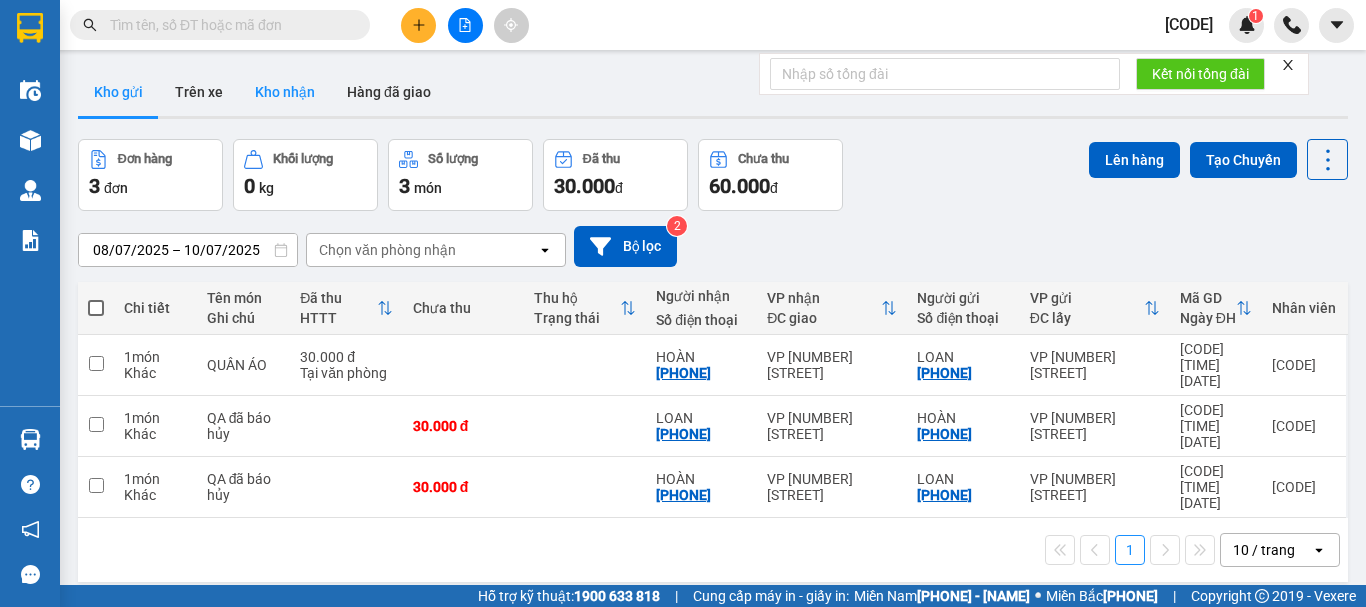 click on "Kho nhận" at bounding box center [285, 92] 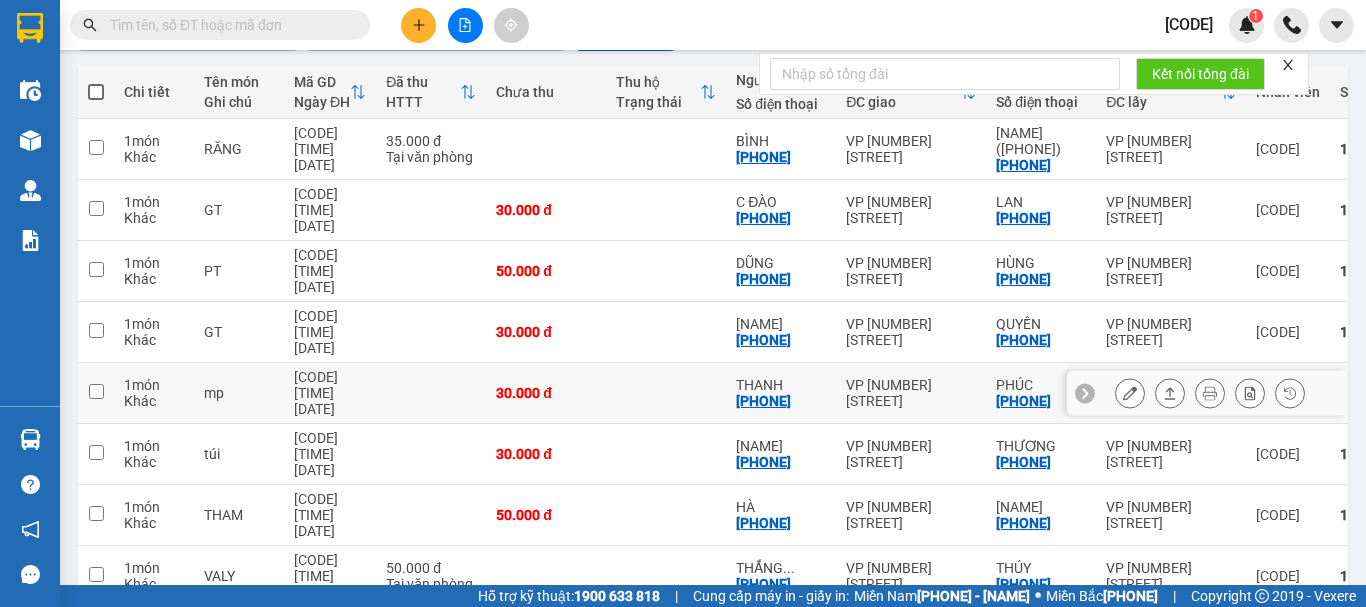 scroll, scrollTop: 306, scrollLeft: 0, axis: vertical 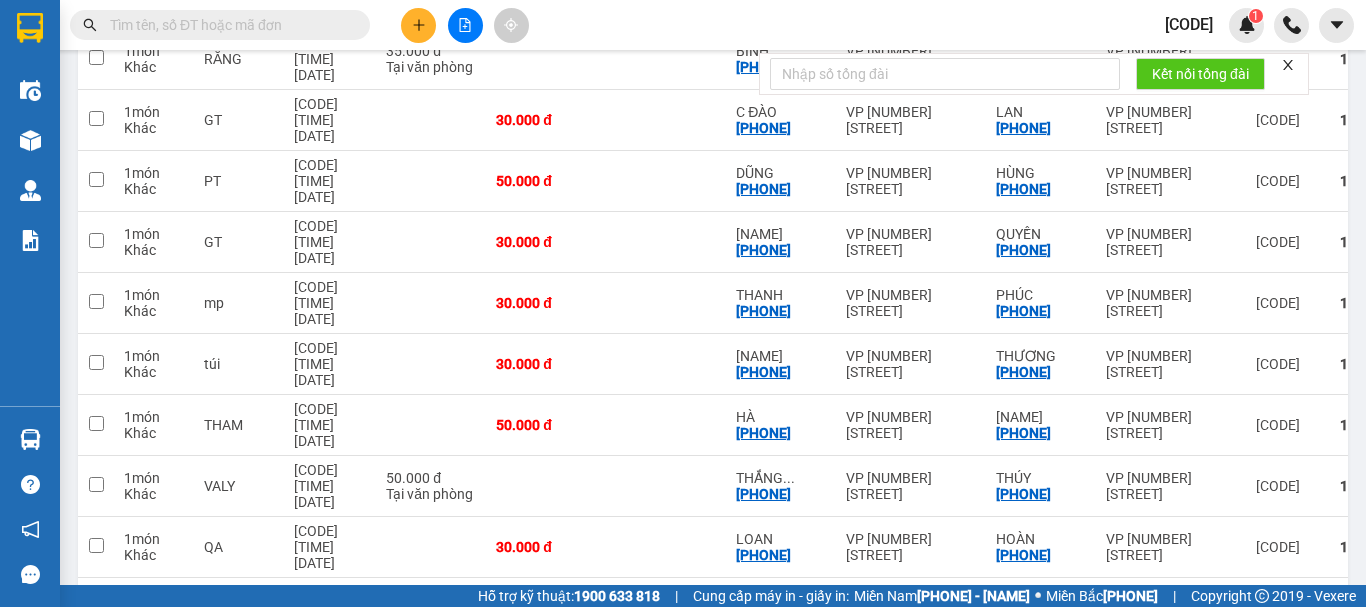 click on "10 / trang" at bounding box center (1264, 671) 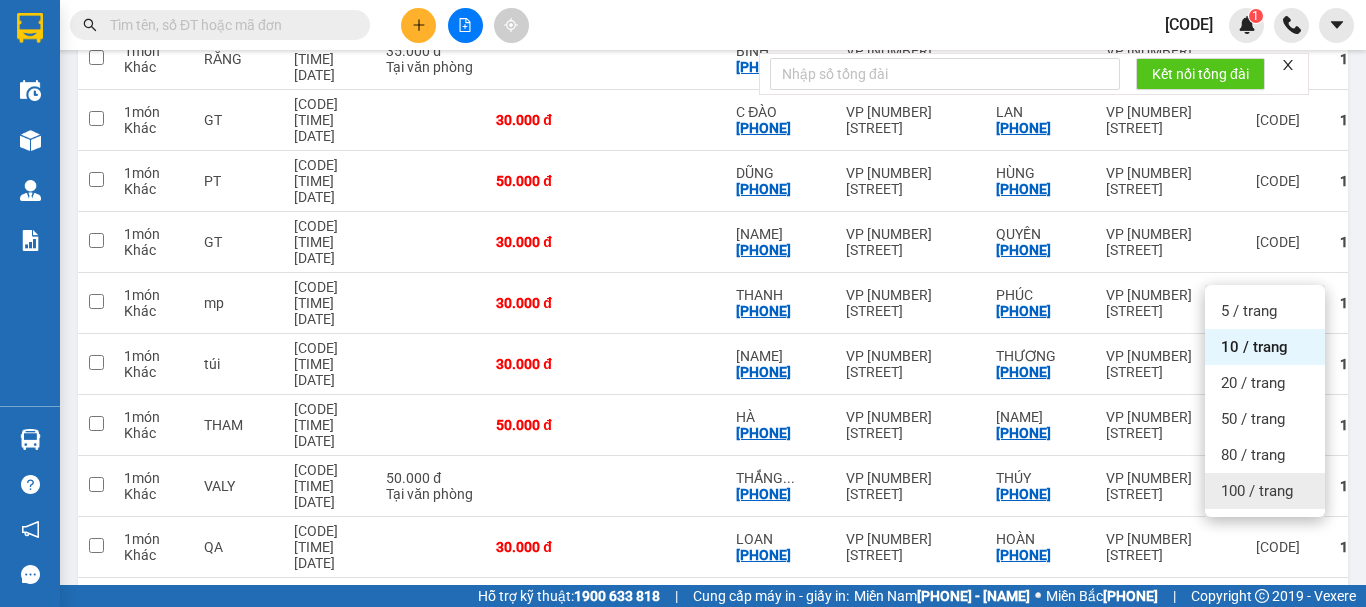 click on "100 / trang" at bounding box center [1257, 491] 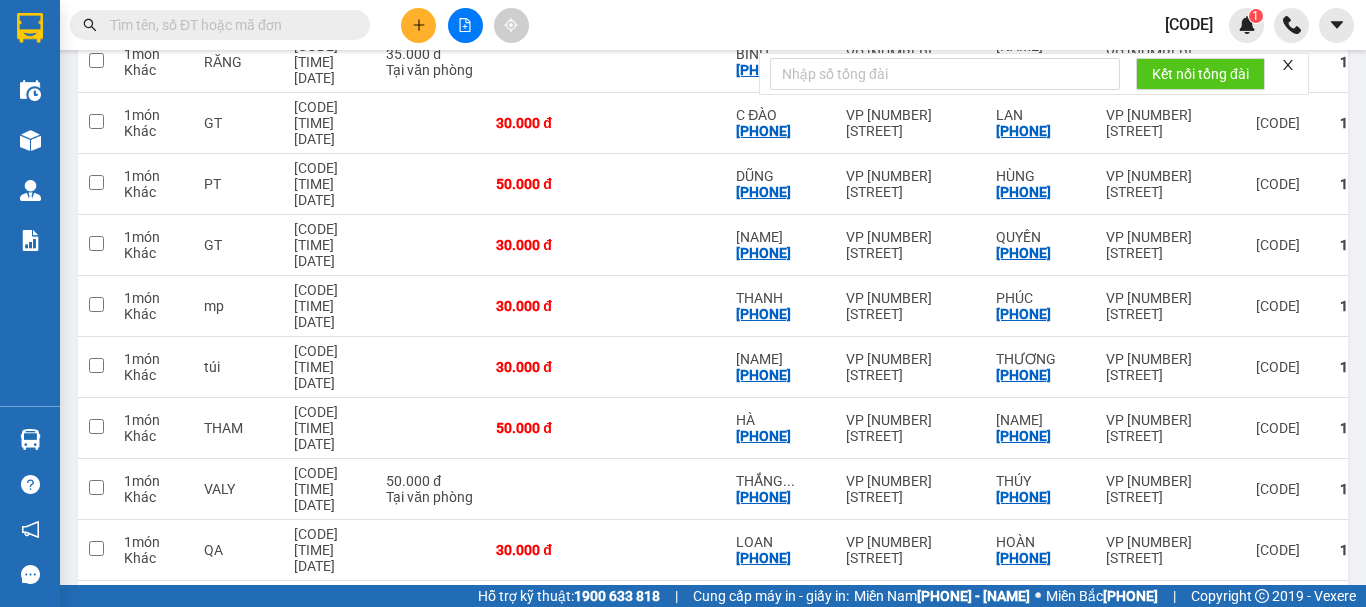 scroll, scrollTop: 306, scrollLeft: 0, axis: vertical 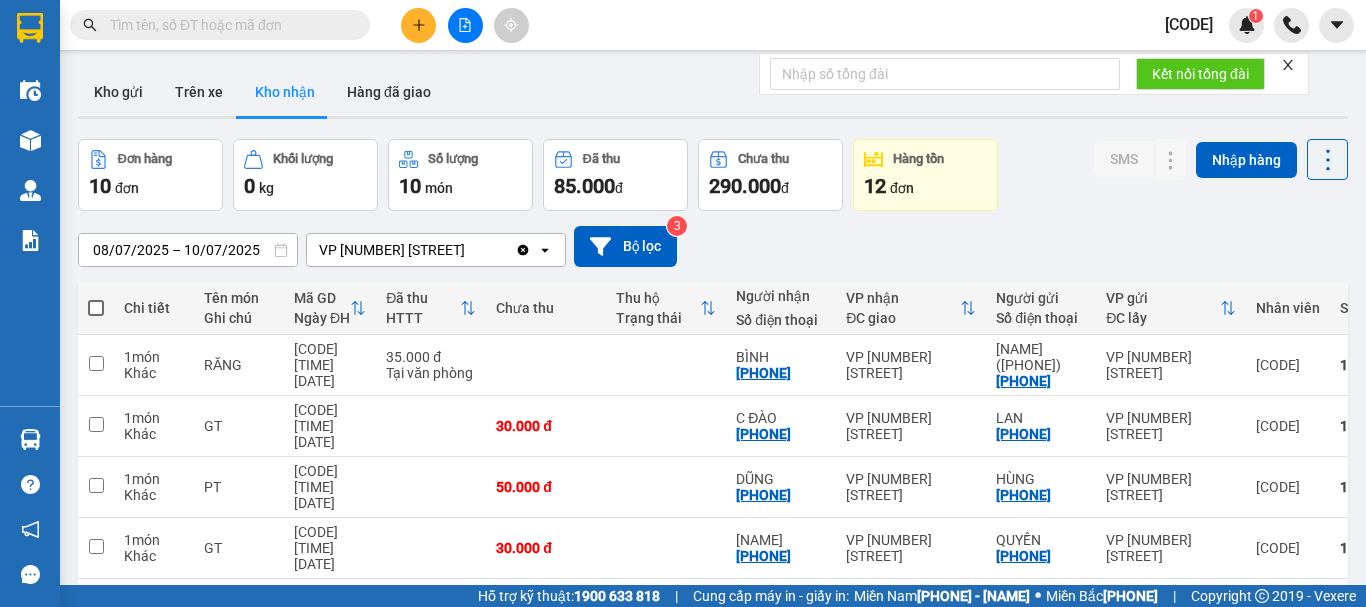 click on "Đơn hàng 10 đơn Khối lượng 0 kg Số lượng 10 món Đã thu 85.000  đ Chưa thu 290.000  đ Hàng tồn 12 đơn SMS Nhập hàng" at bounding box center [713, 175] 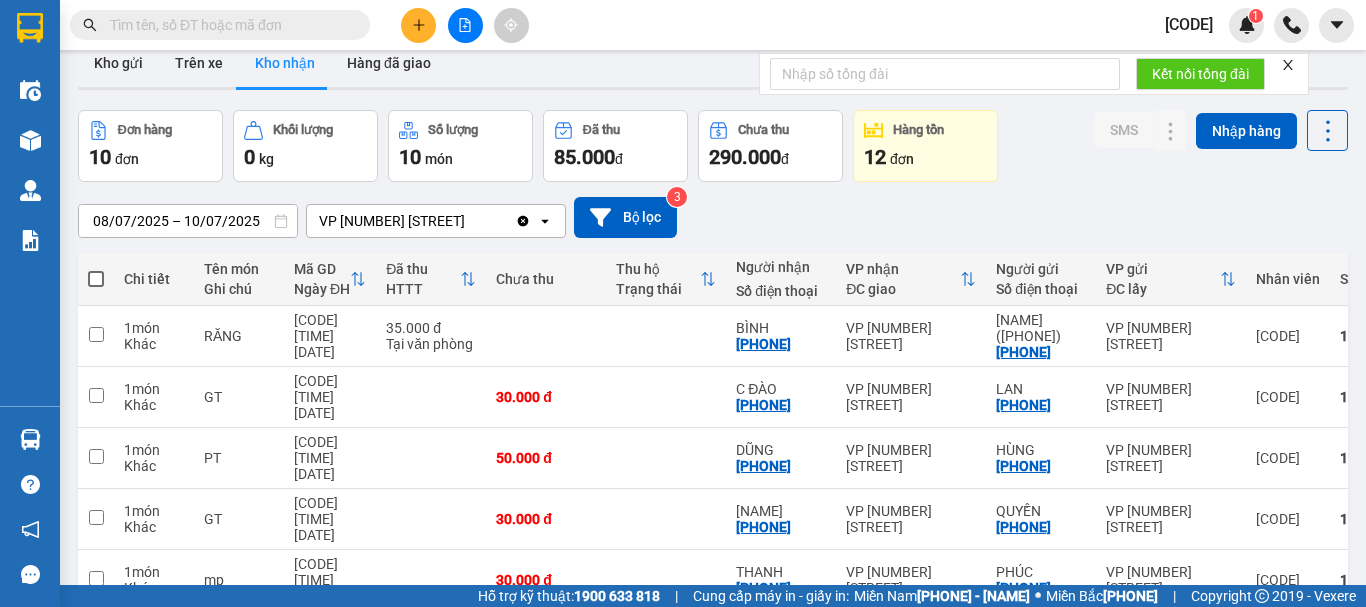 scroll, scrollTop: 0, scrollLeft: 0, axis: both 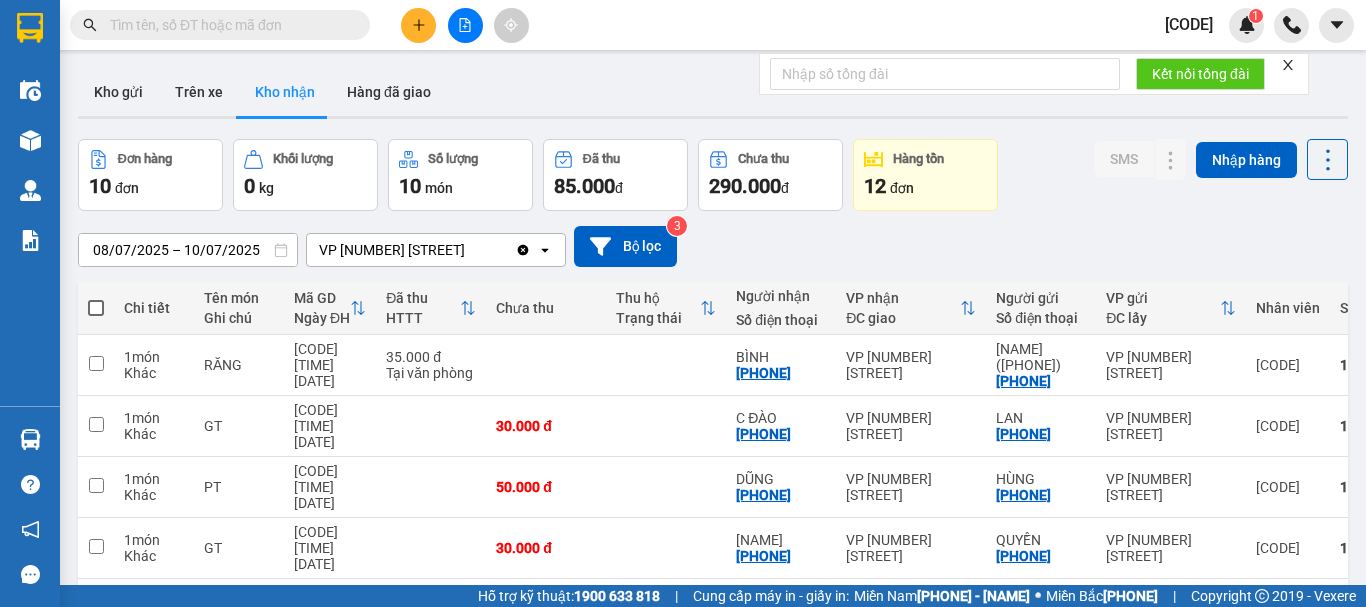 click on "ver 1.8.137 Kho gửi Trên xe Kho nhận Hàng đã giao Đơn hàng 10 đơn Khối lượng 0 kg Số lượng 10 món Đã thu 85.000 đ Chưa thu 290.000 đ Hàng tồn 12 đơn SMS Nhập hàng [DATE] – [DATE] Press the down arrow key to interact with the calendar and select a date. Press the escape button to close the calendar. Selected date range is from [DATE] to [DATE]. VP [NUMBER] [STREET] Clear value open Bộ lọc 3 Chi tiết Tên món Ghi chú Mã GD Ngày ĐH Đã thu HTTT Chưa thu Thu hộ Trạng thái Người nhận Số điện thoại VP nhận ĐC giao Người gửi Số điện thoại VP gửi ĐC lấy Nhân viên SMS Tồn kho 1 món Khác RĂNG [CODE] [TIME] [DATE] 35.000 đ Tại văn phòng BÌNH [PHONE] VP [NUMBER] [STREET] [NAME]([PHONE]) [PHONE] VP [NUMBER] [STREET] [CODE] 1 0 1 món Khác GT [CODE] [TIME] [DATE] 30.000 đ C ĐÀO [PHONE] VP [NUMBER] [STREET] LAN [PHONE] VP [NUMBER] [STREET] 1 0" at bounding box center [713, 538] 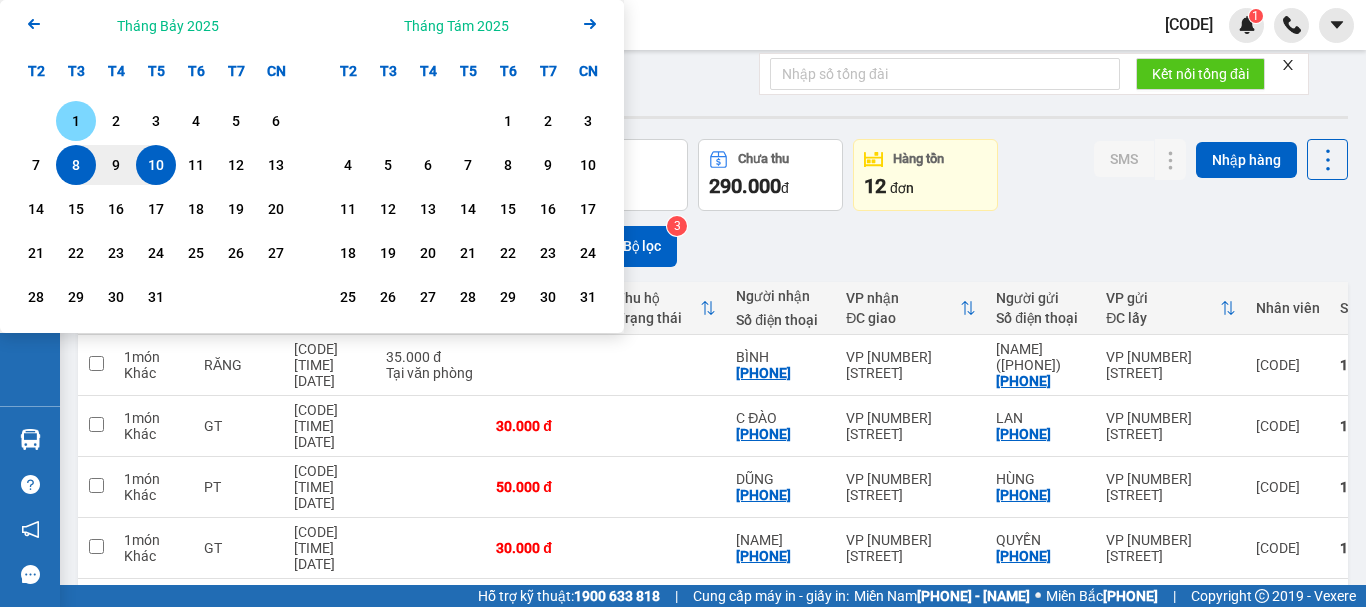 click on "1" at bounding box center [76, 121] 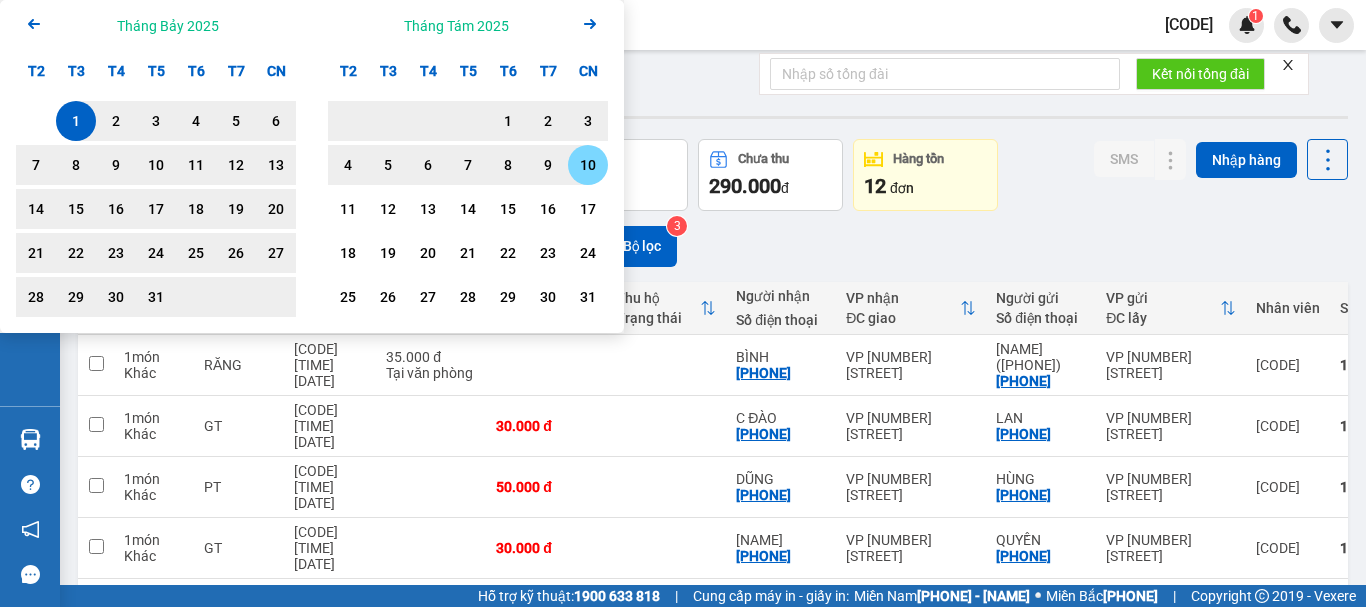 click on "10" at bounding box center (588, 165) 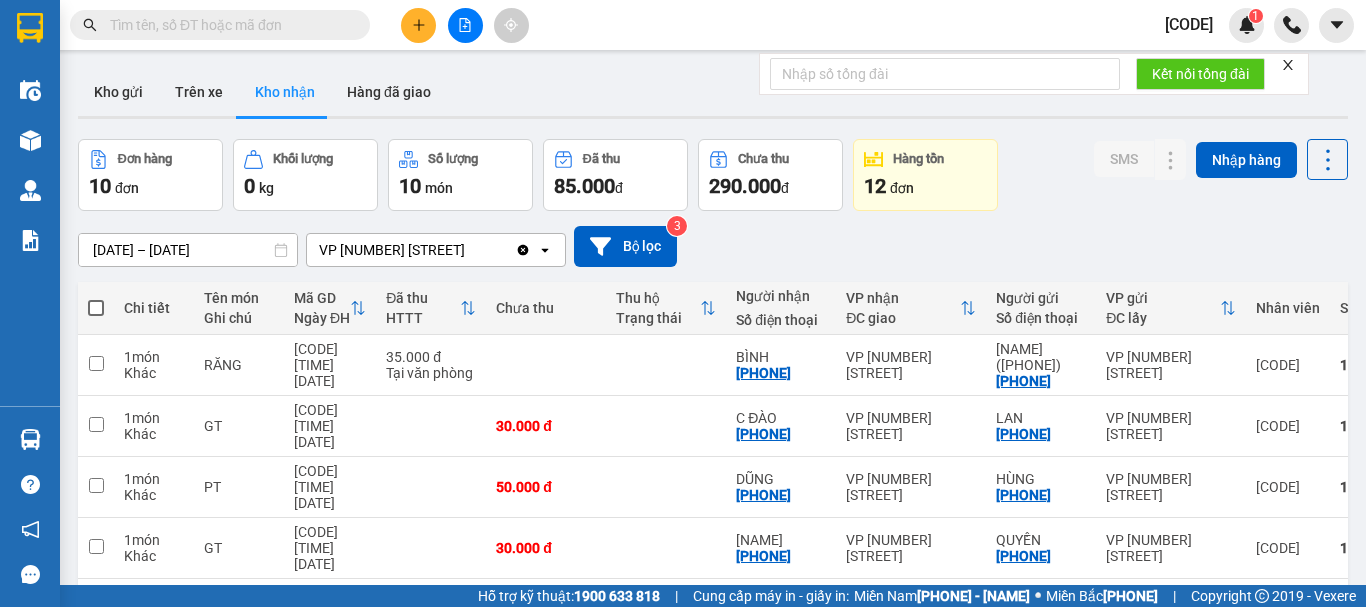 click on "ver 1.8.137 Kho gửi Trên xe Kho nhận Hàng đã giao Đơn hàng 10 đơn Khối lượng 0 kg Số lượng 10 món Đã thu 85.000 đ Chưa thu 290.000 đ Hàng tồn 12 đơn SMS Nhập hàng [DATE] – [DATE] Press the down arrow key to interact with the calendar and select a date. Press the escape button to close the calendar. Selected date range is from [DATE] to [DATE]. VP [NUMBER] [STREET] Clear value open Bộ lọc 3 Chi tiết Tên món Ghi chú Mã GD Ngày ĐH Đã thu HTTT Chưa thu Thu hộ Trạng thái Người nhận Số điện thoại VP nhận ĐC giao Người gửi Số điện thoại VP gửi ĐC lấy Nhân viên SMS Tồn kho 1 món Khác RĂNG [CODE] [TIME] [DATE] 35.000 đ Tại văn phòng BÌNH [PHONE] VP [NUMBER] [STREET] [NAME]([PHONE]) [PHONE] VP [NUMBER] [STREET] [CODE] 1 0 1 món Khác GT [CODE] [TIME] [DATE] 30.000 đ C ĐÀO [PHONE] VP [NUMBER] [STREET] LAN [PHONE] VP [NUMBER] [STREET] 1 0" at bounding box center (713, 538) 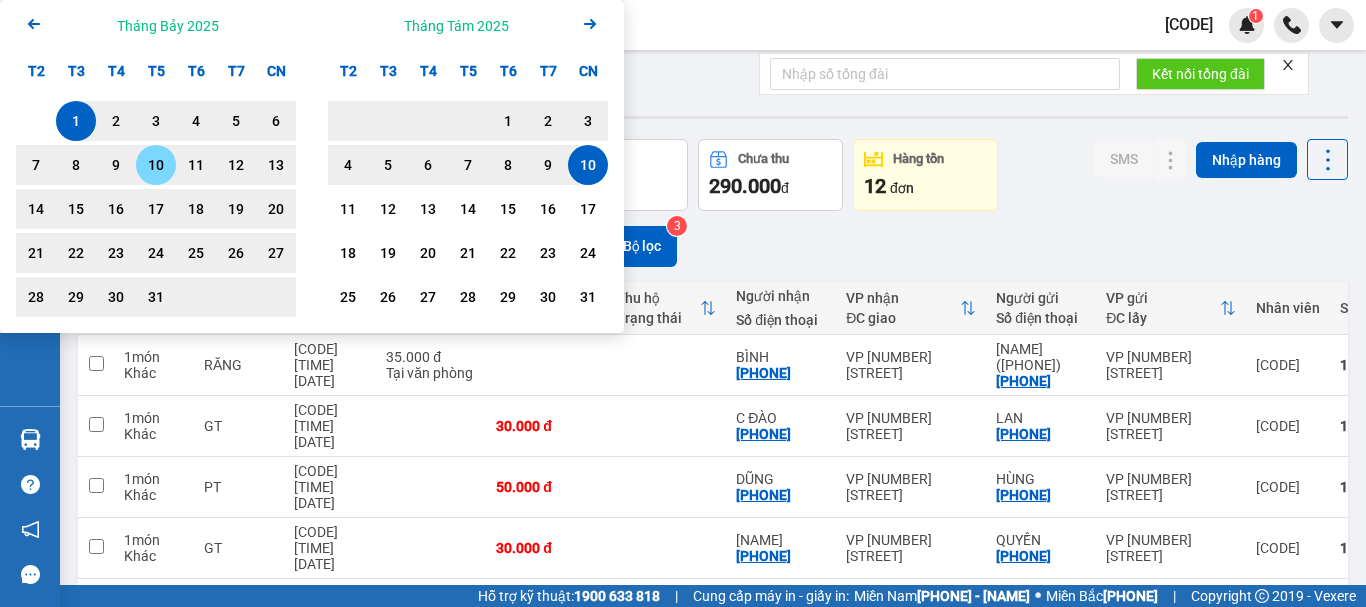 click on "10" at bounding box center (156, 165) 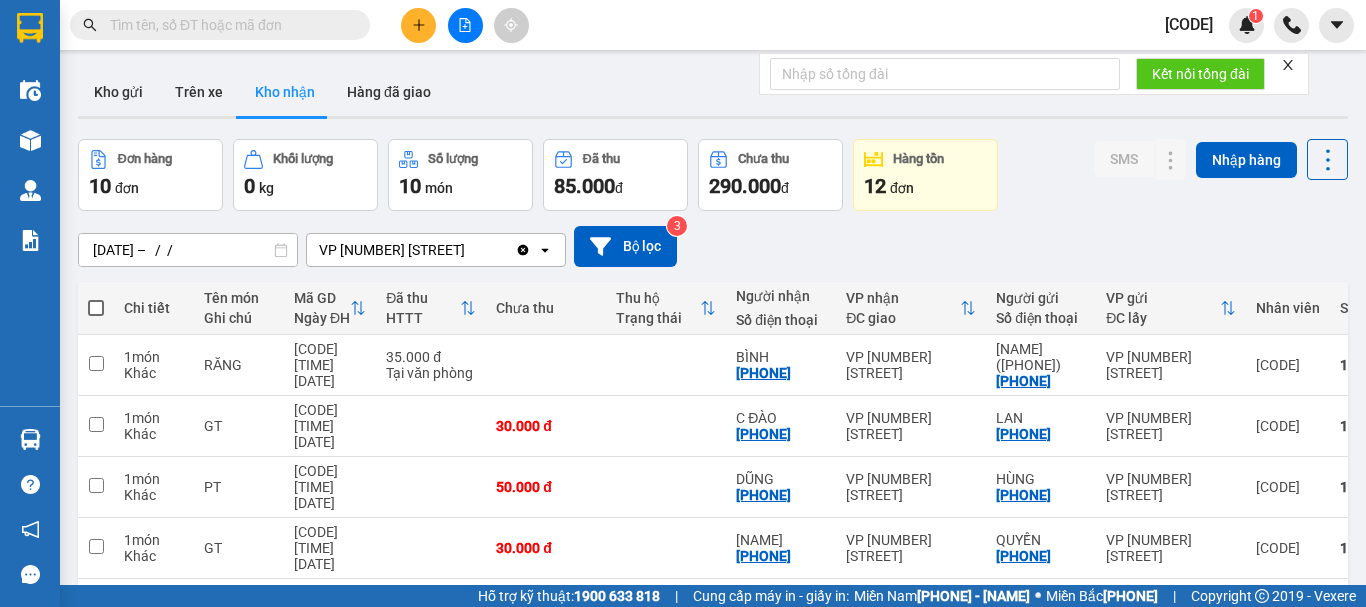 click on "[DATE] – [DATE] Press the down arrow key to interact with the calendar and select a date. Press the escape button to close the calendar. Selected date is [DATE]. Select the second date. VP [NUMBER] [STREET] Clear value open Bộ lọc 3" at bounding box center [713, 246] 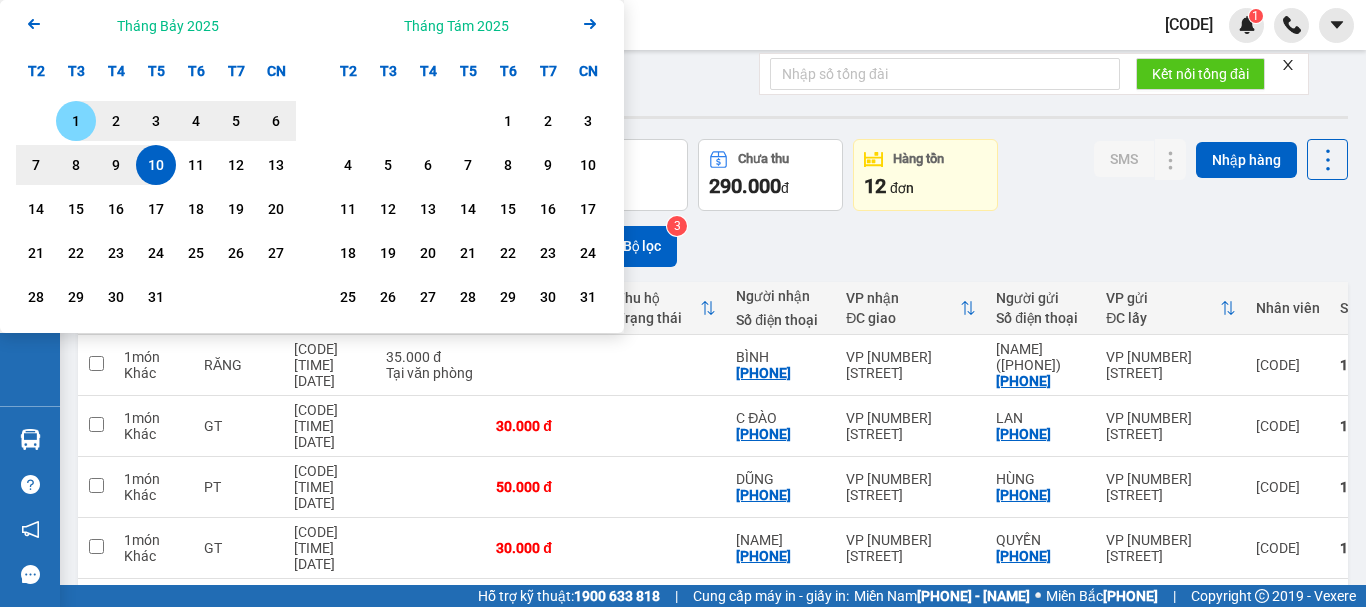 click on "1" at bounding box center (76, 121) 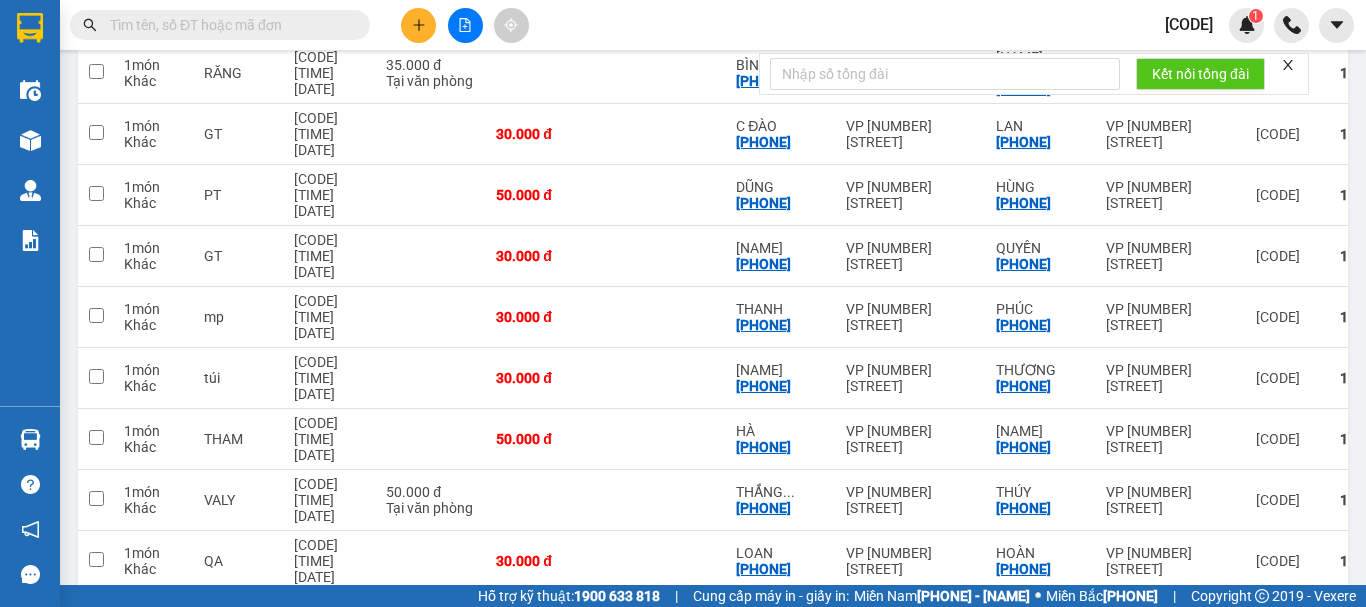 scroll, scrollTop: 306, scrollLeft: 0, axis: vertical 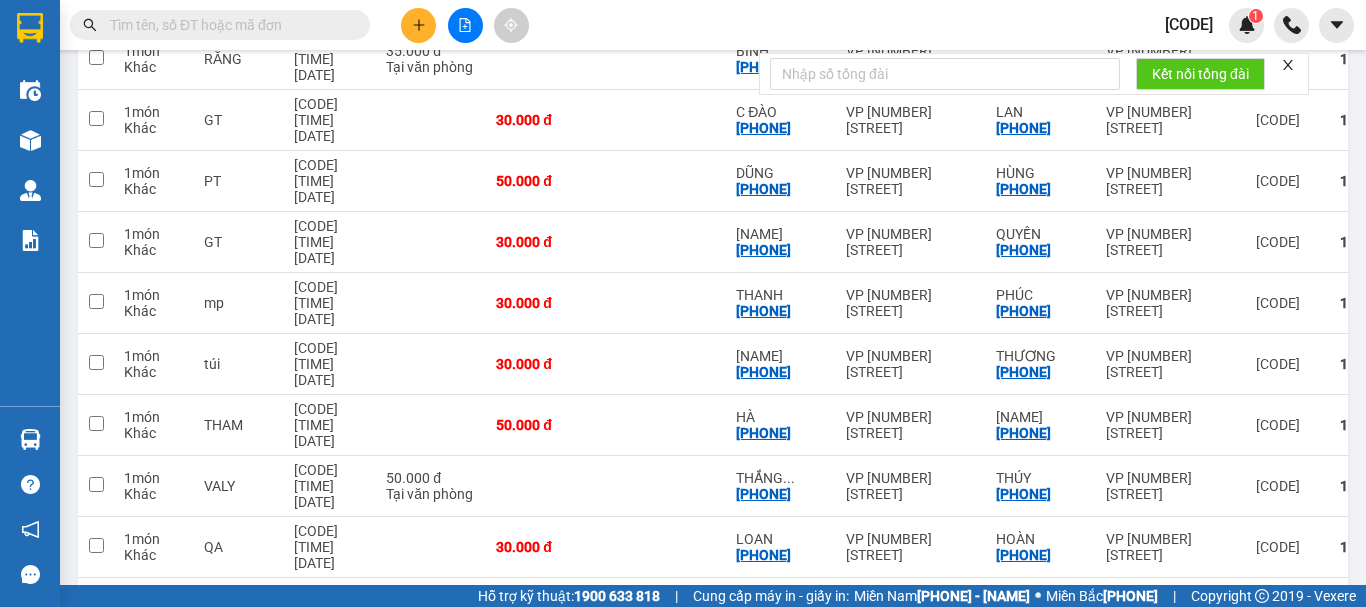 click on "100 / trang" at bounding box center (1268, 671) 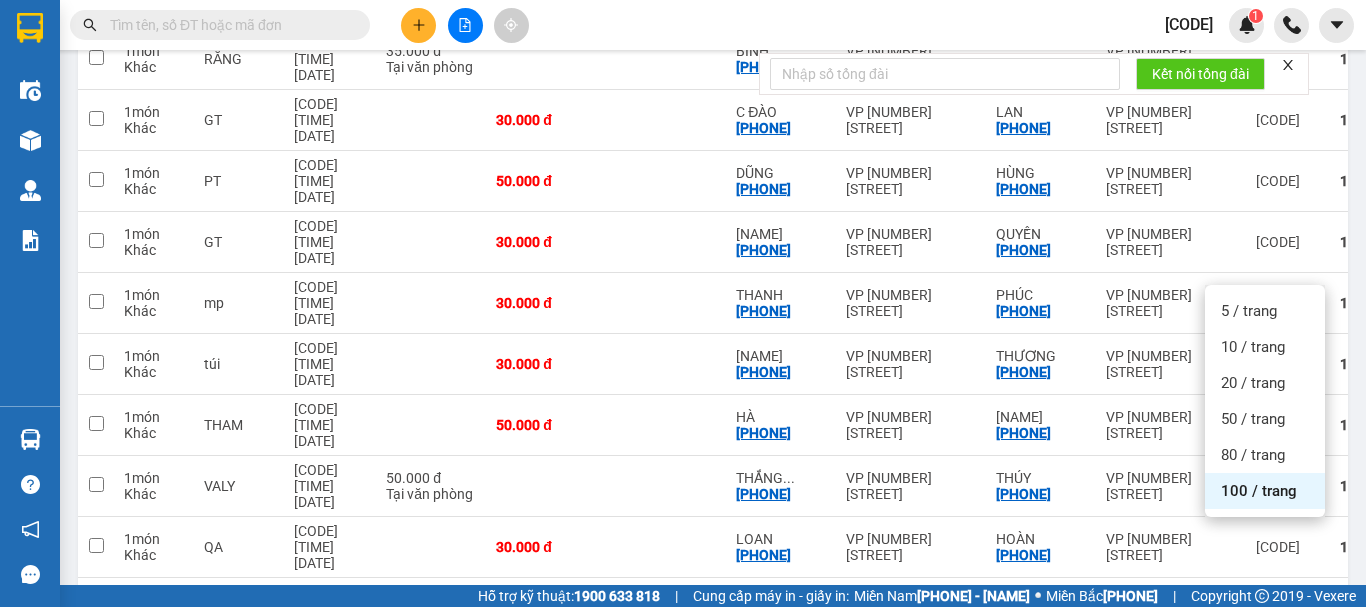 click on "100 / trang" at bounding box center [1268, 671] 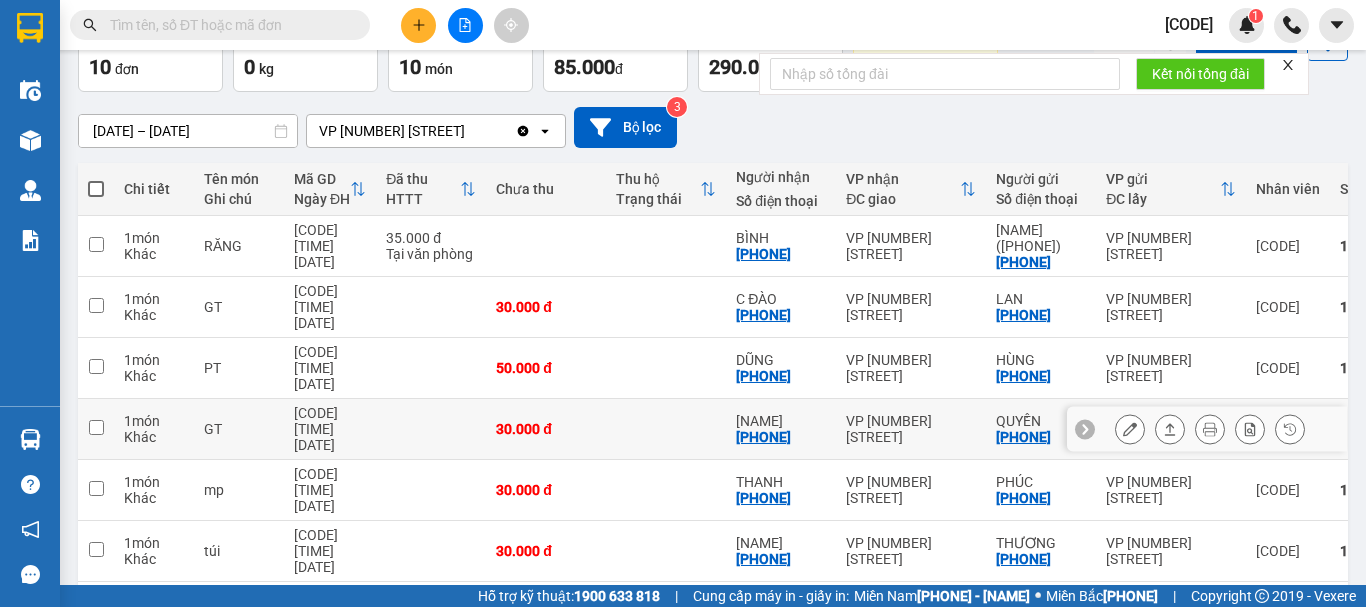 scroll, scrollTop: 0, scrollLeft: 0, axis: both 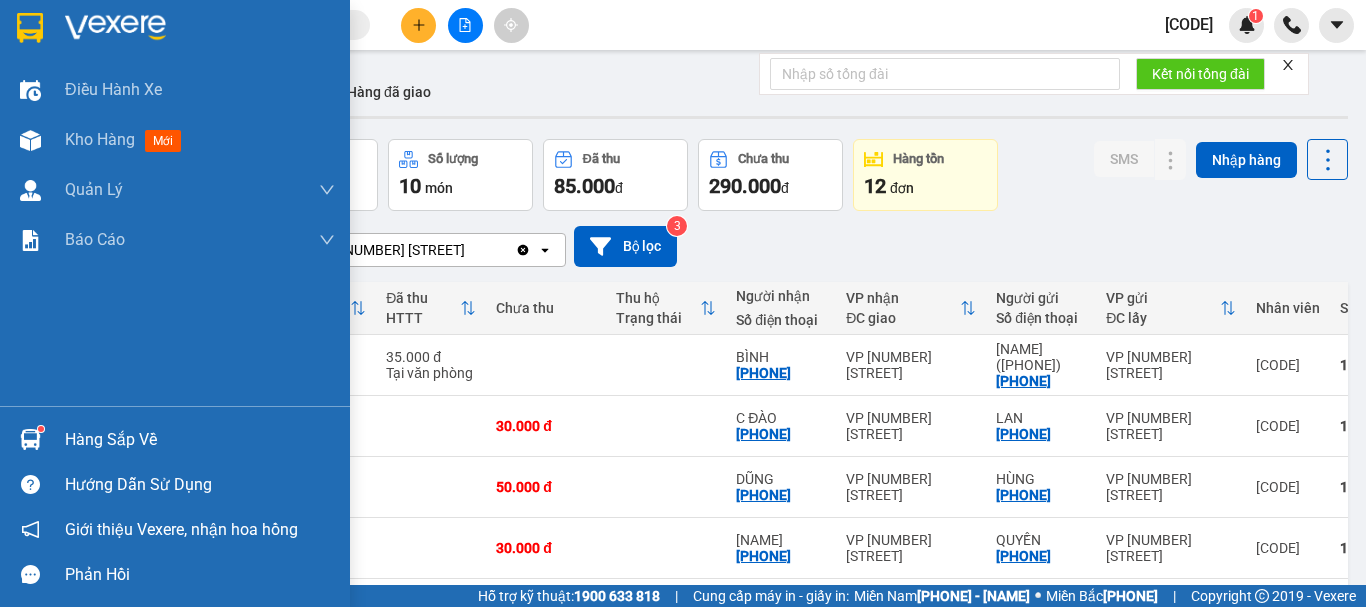 click on "Hàng sắp về" at bounding box center [200, 440] 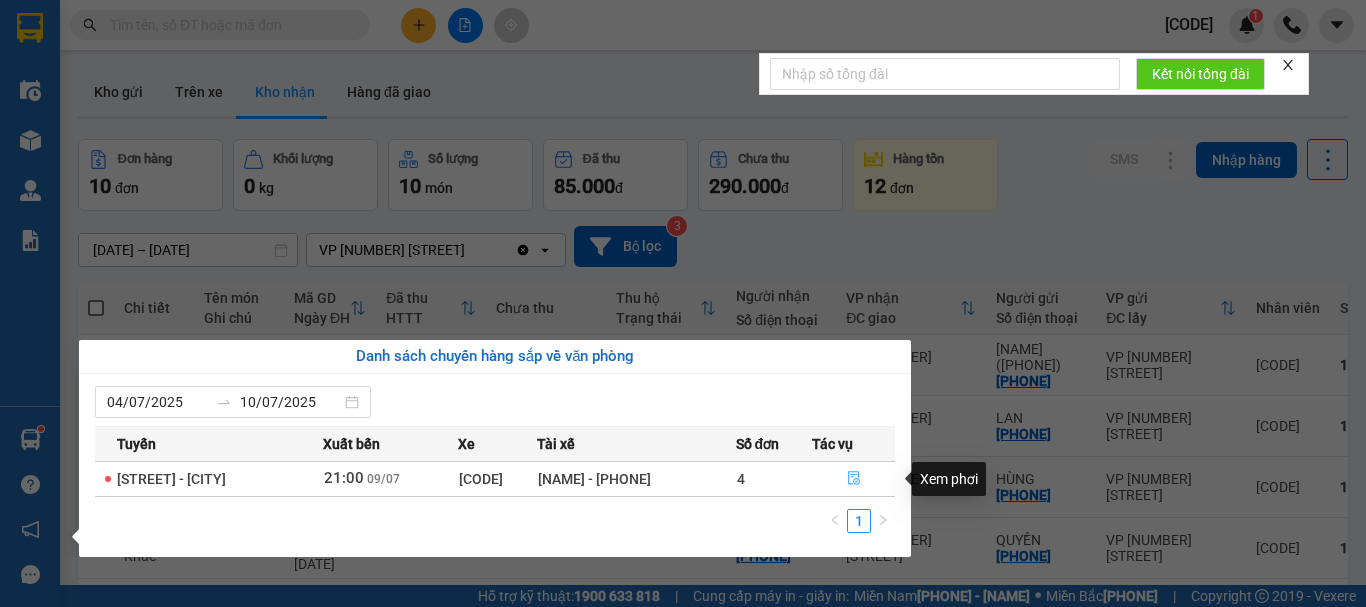 click at bounding box center (854, 479) 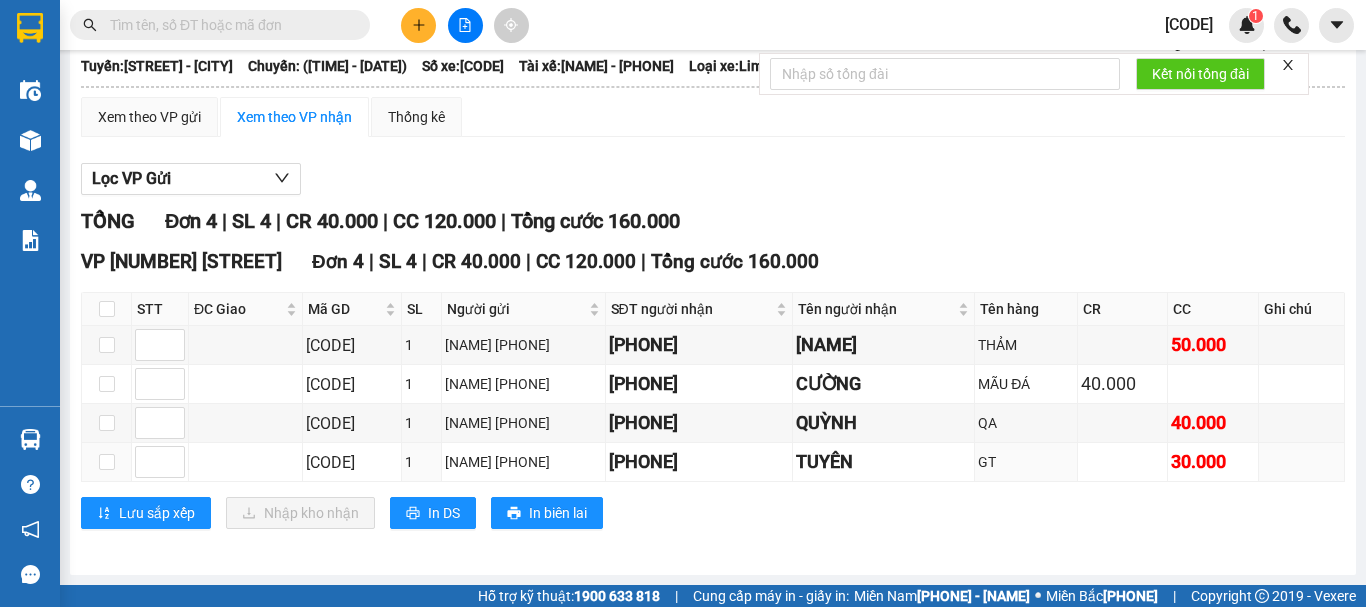 scroll, scrollTop: 126, scrollLeft: 0, axis: vertical 